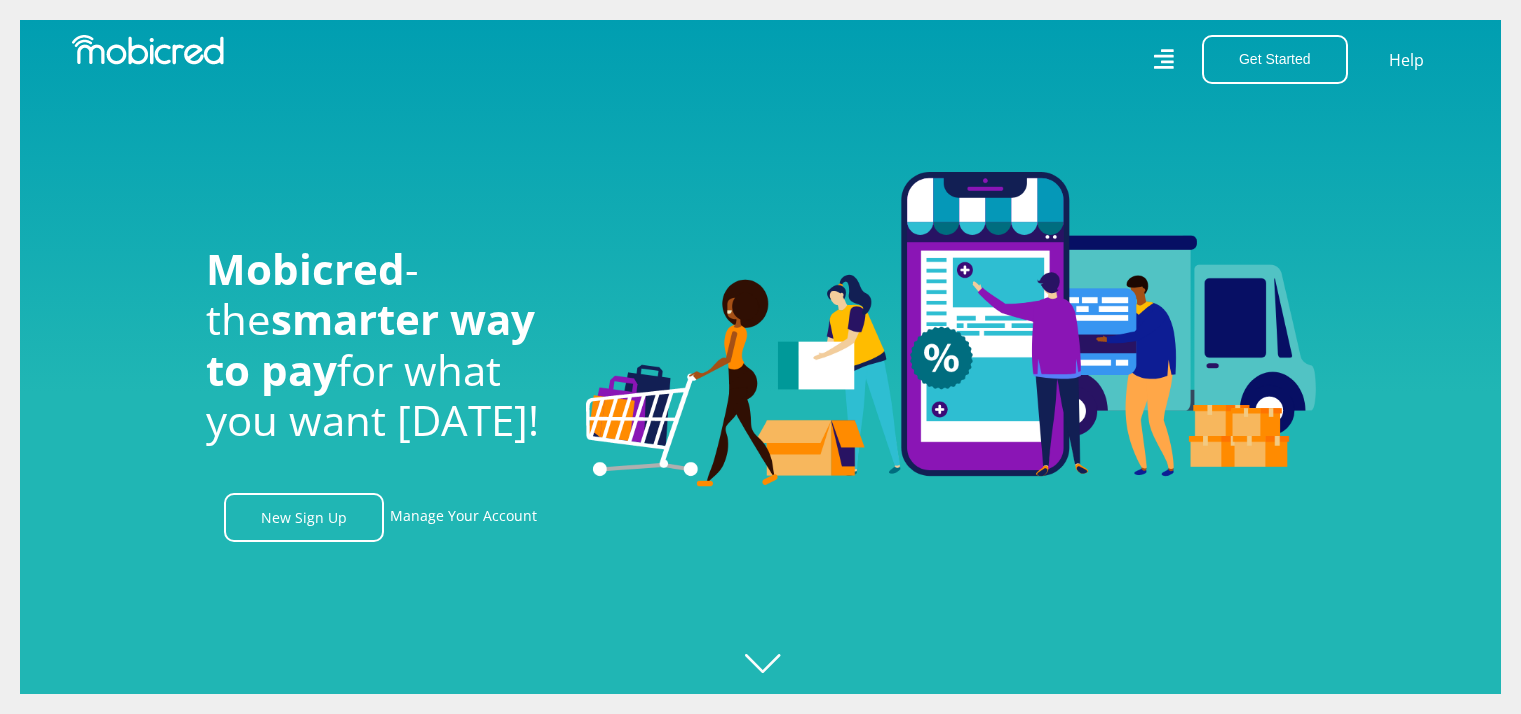 scroll, scrollTop: 0, scrollLeft: 0, axis: both 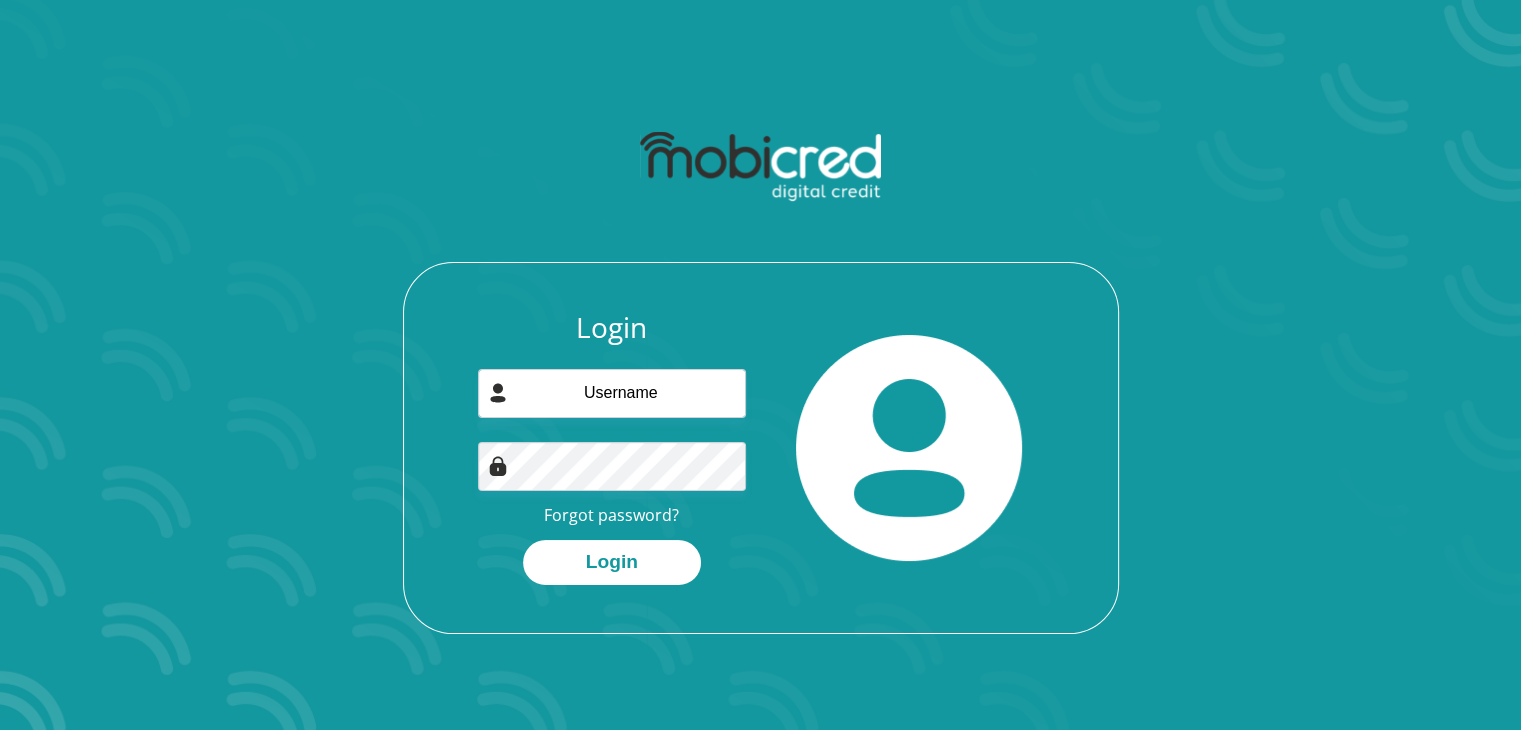 drag, startPoint x: 688, startPoint y: 353, endPoint x: 678, endPoint y: 365, distance: 15.6205 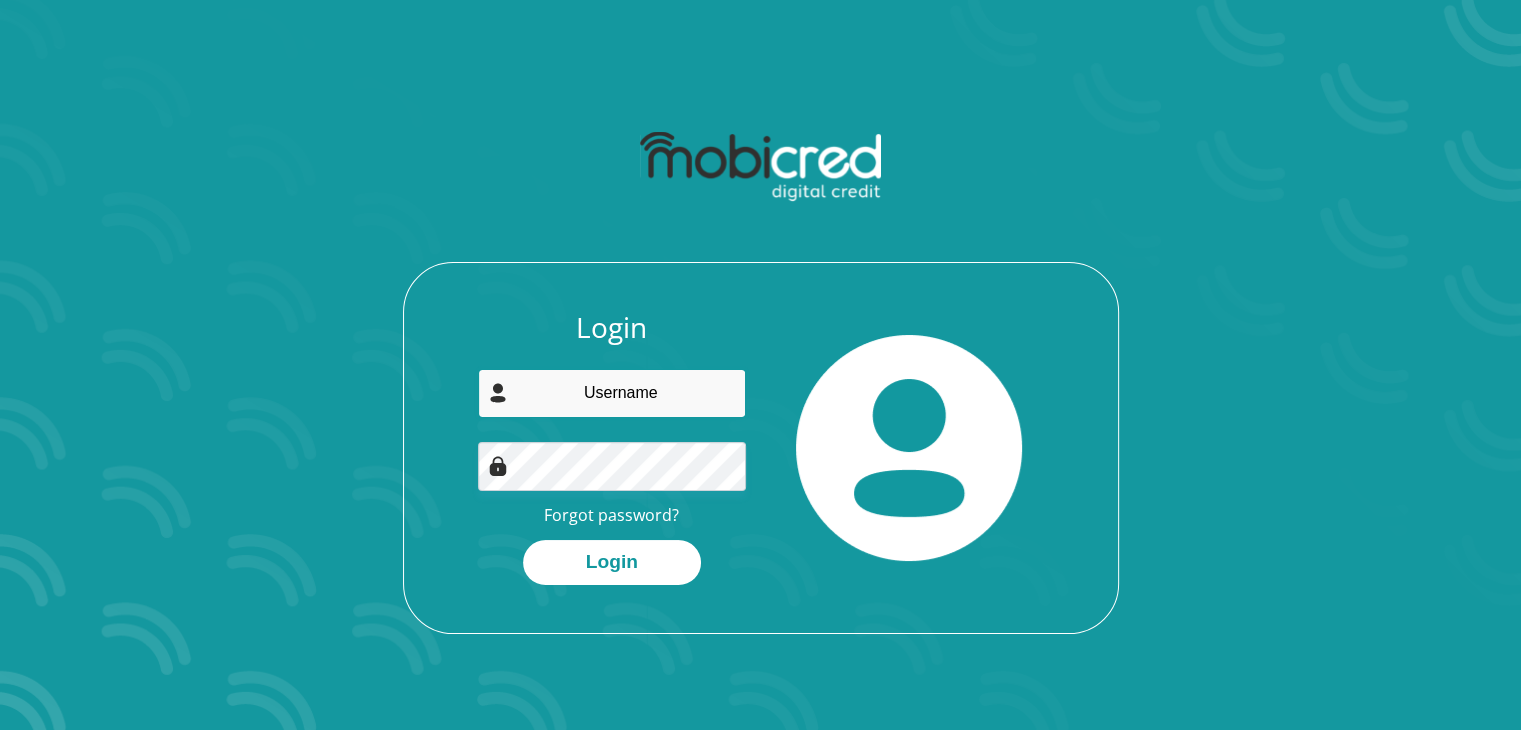 click at bounding box center [612, 393] 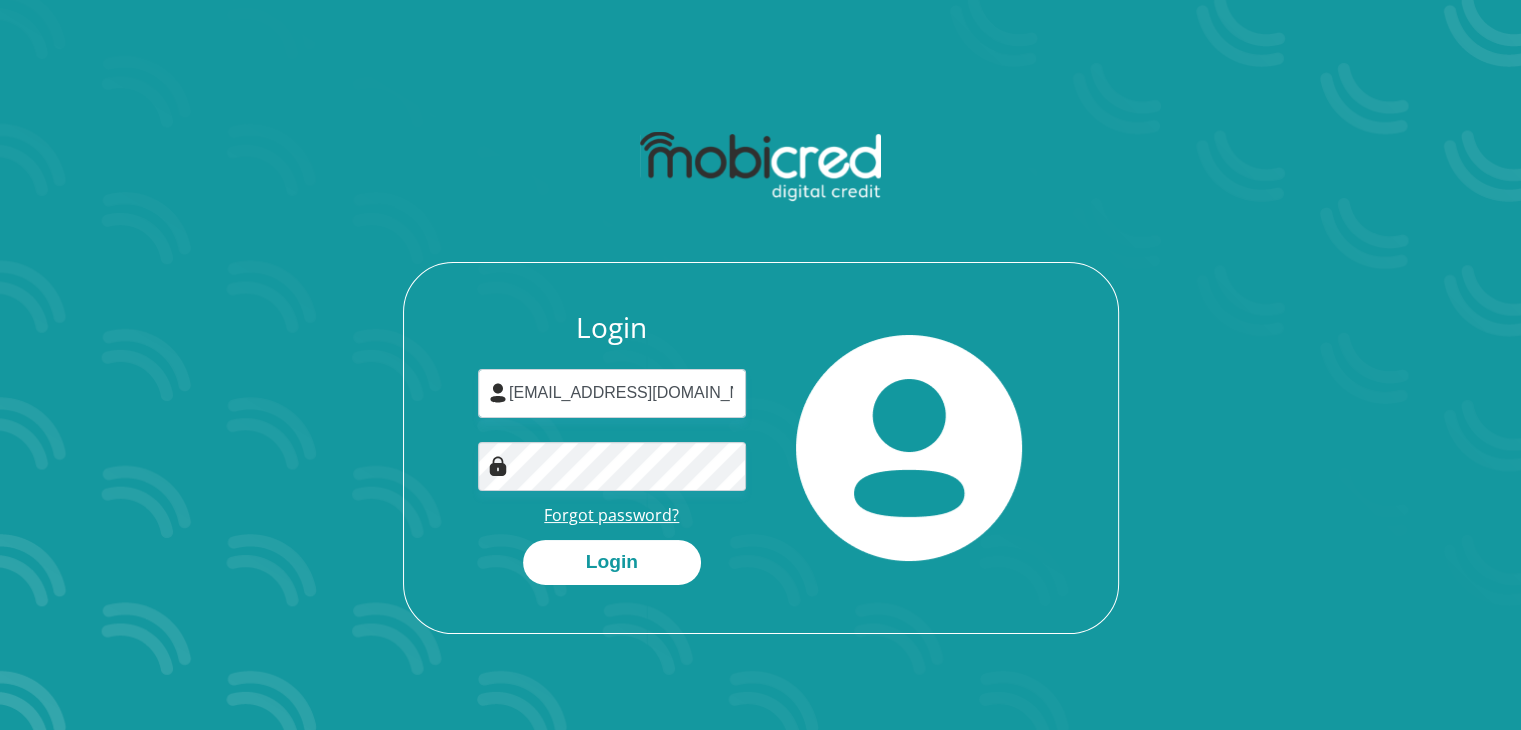 click on "Forgot password?" at bounding box center (611, 515) 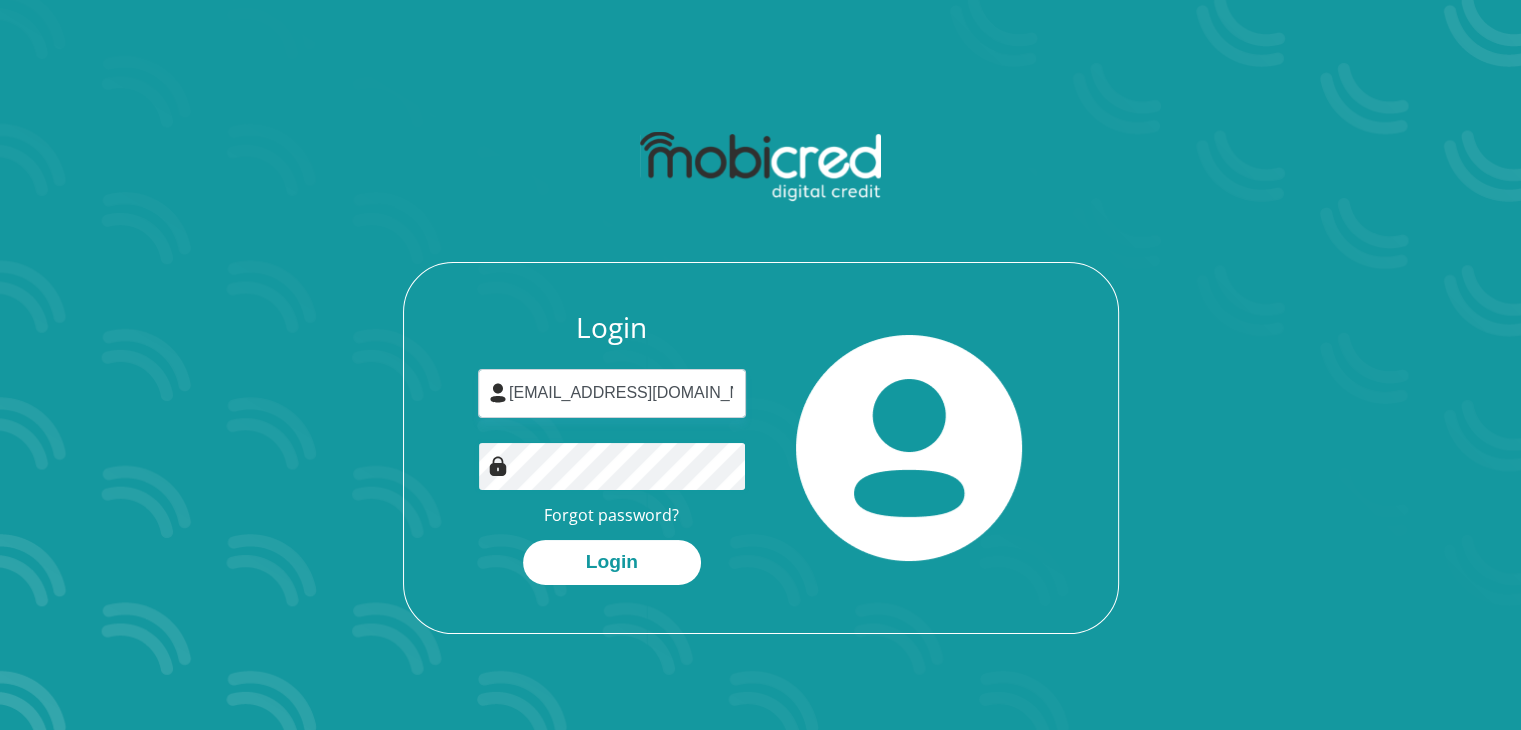 click on "Login" at bounding box center (612, 562) 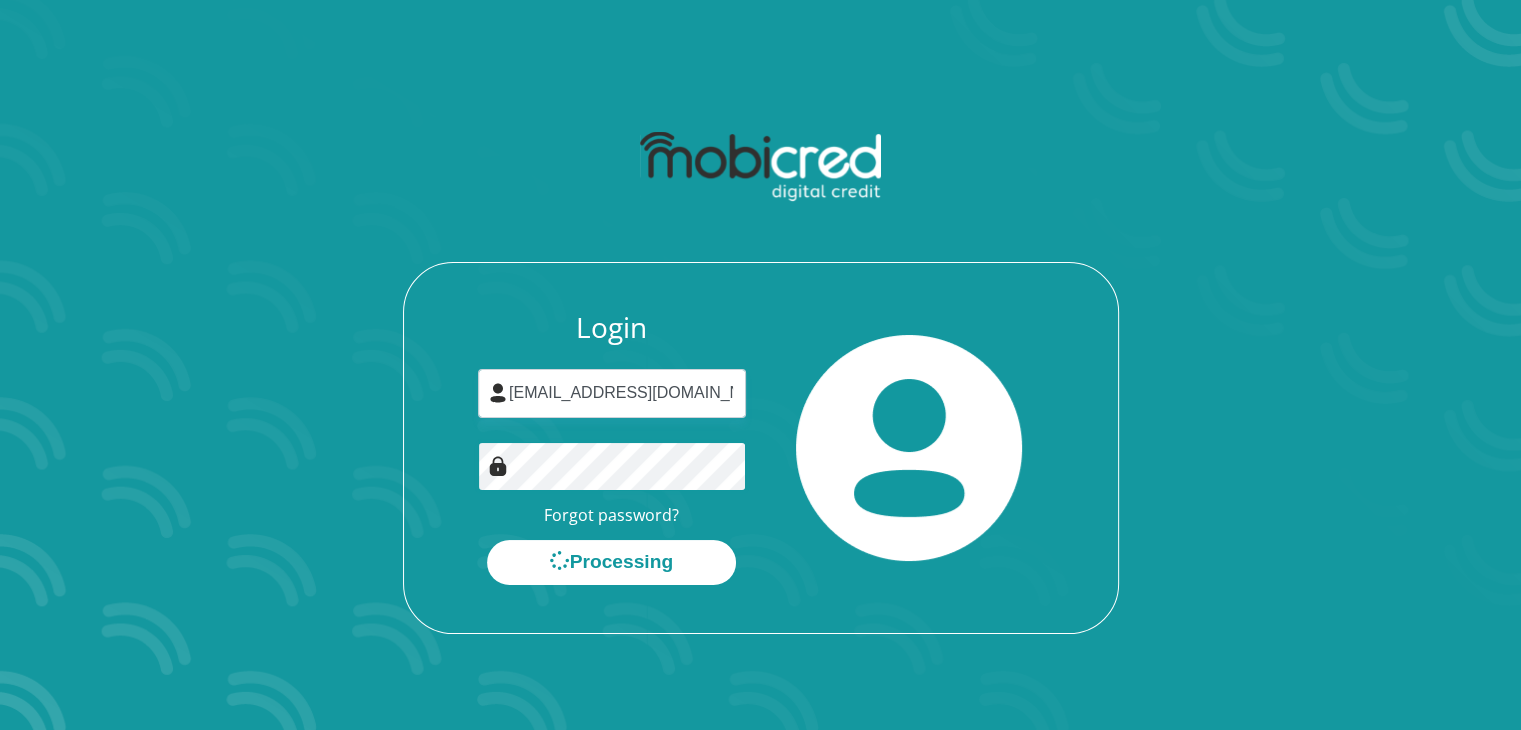 scroll, scrollTop: 0, scrollLeft: 0, axis: both 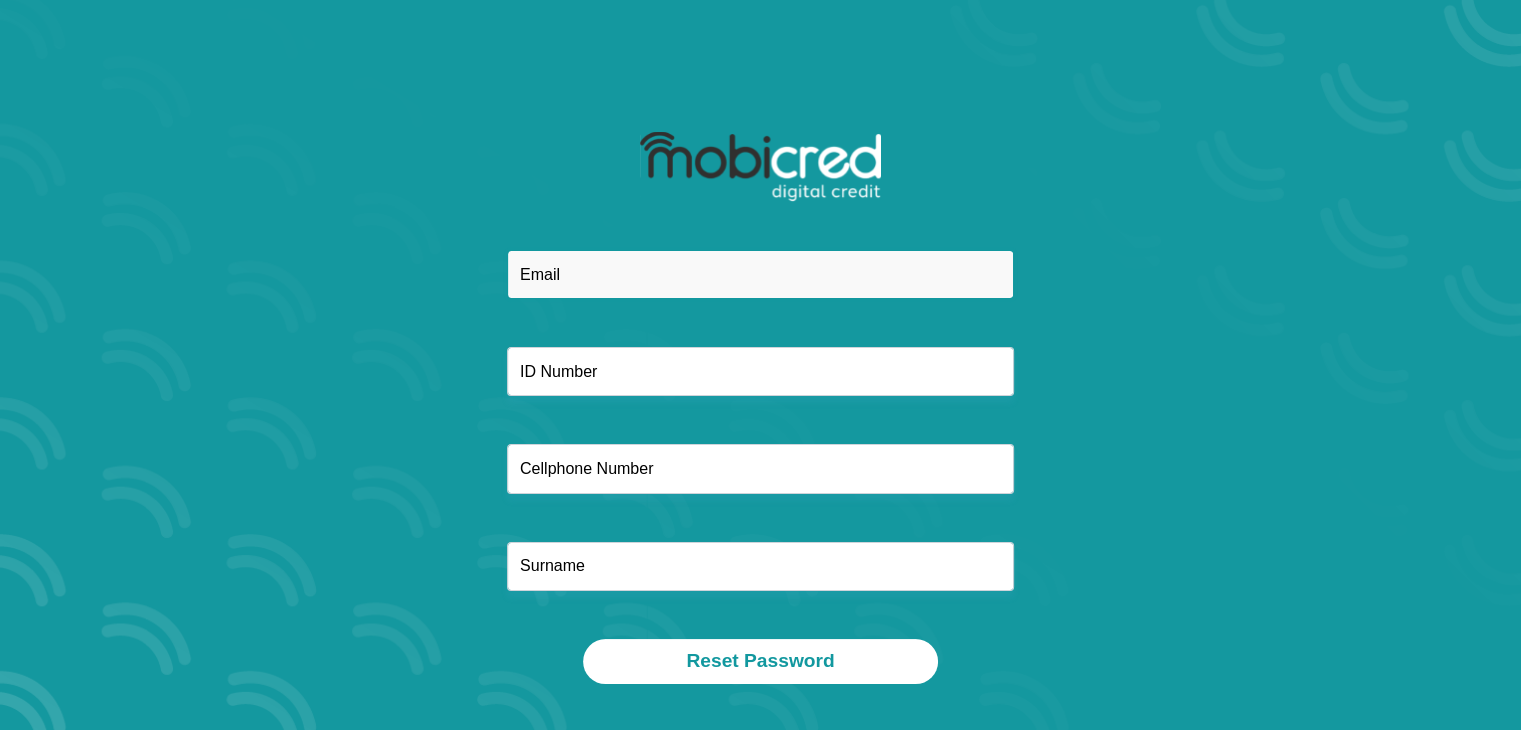 click at bounding box center [760, 274] 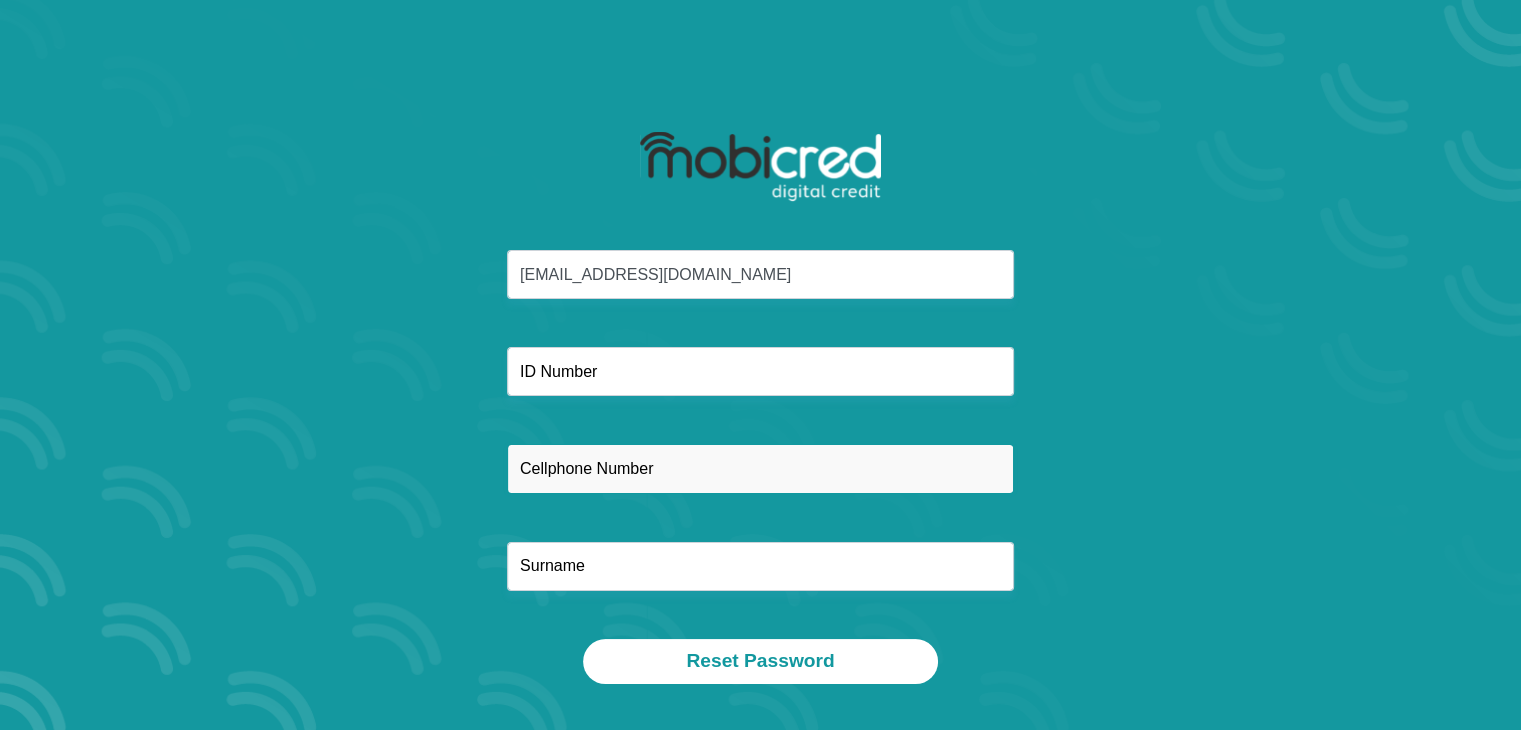 type on "0791868895" 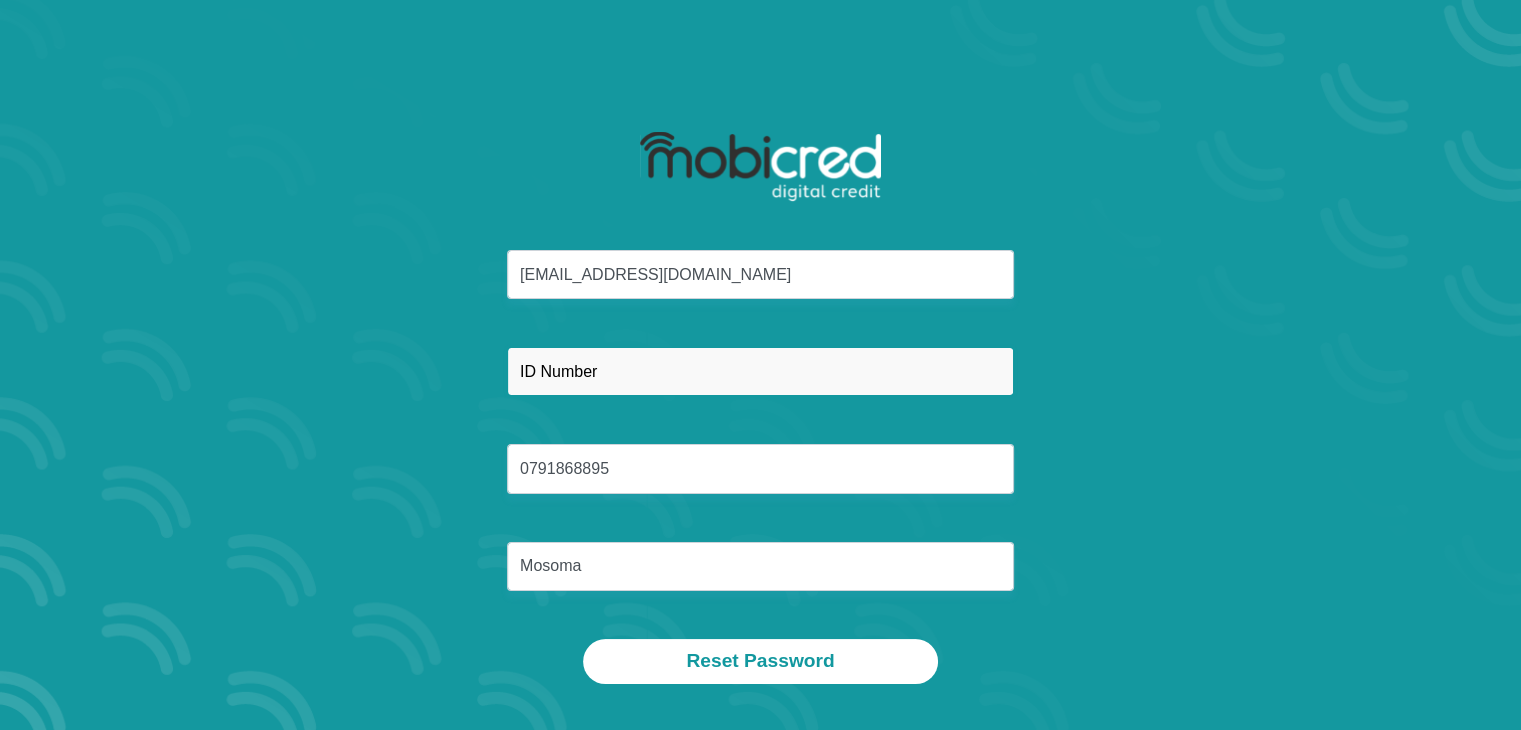 click at bounding box center (760, 371) 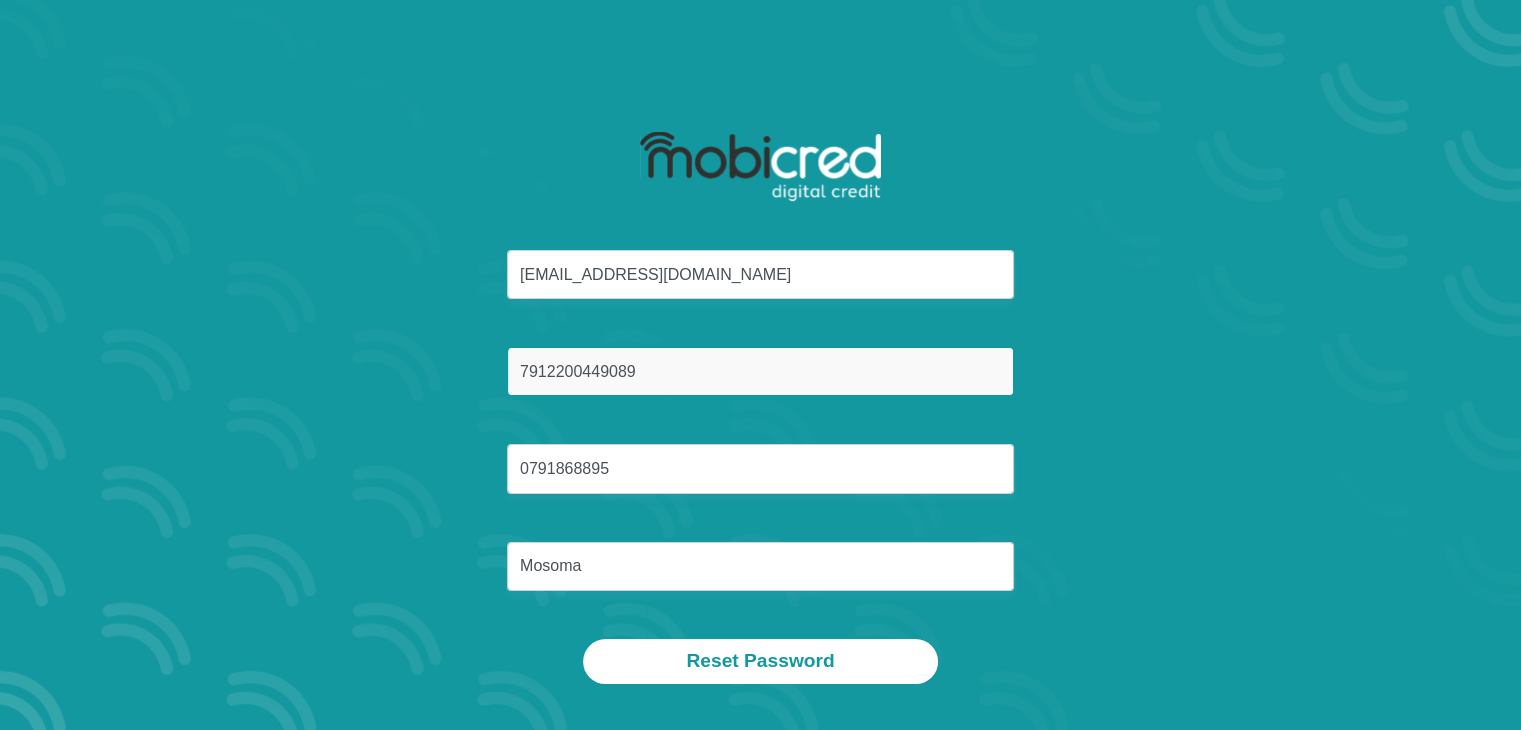 scroll, scrollTop: 100, scrollLeft: 0, axis: vertical 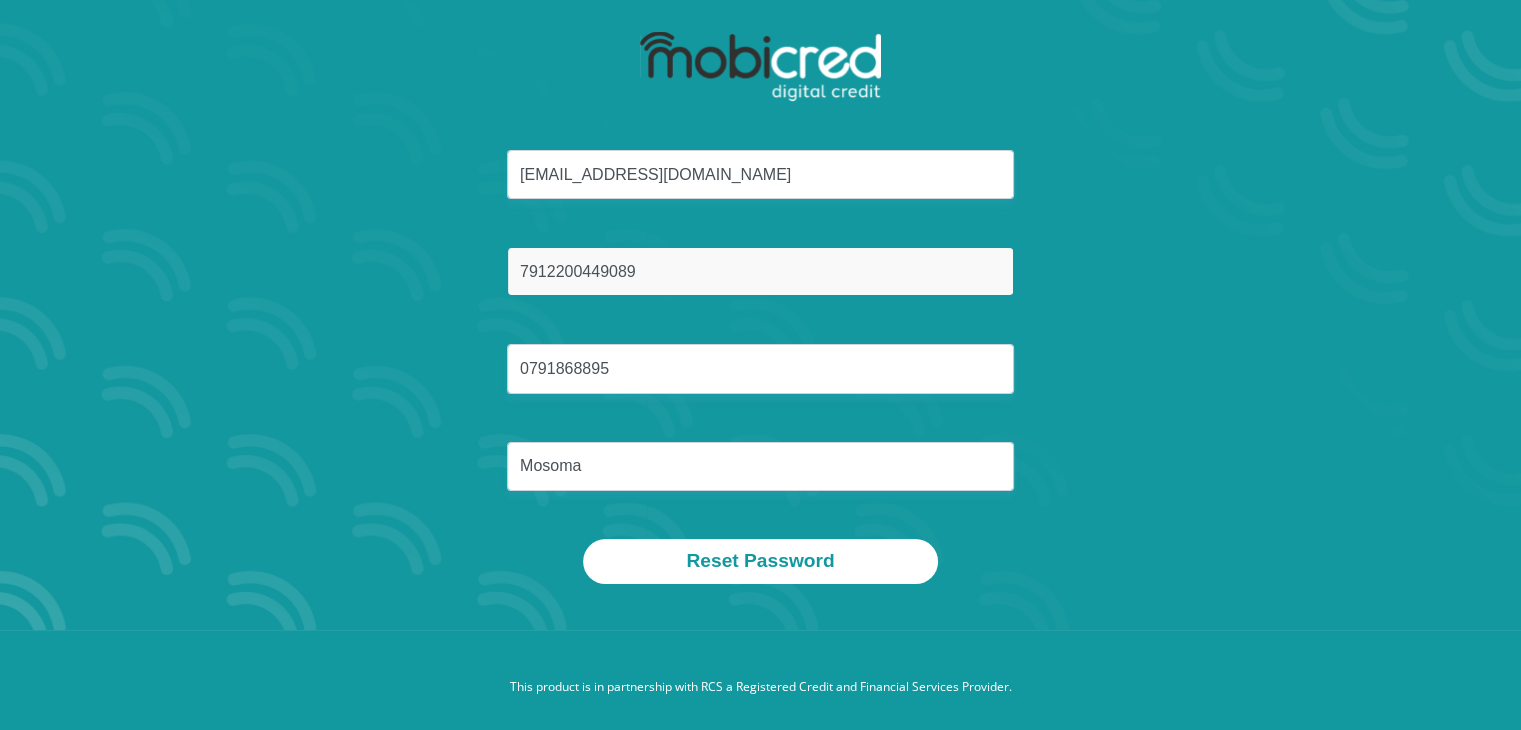 type on "7912200449089" 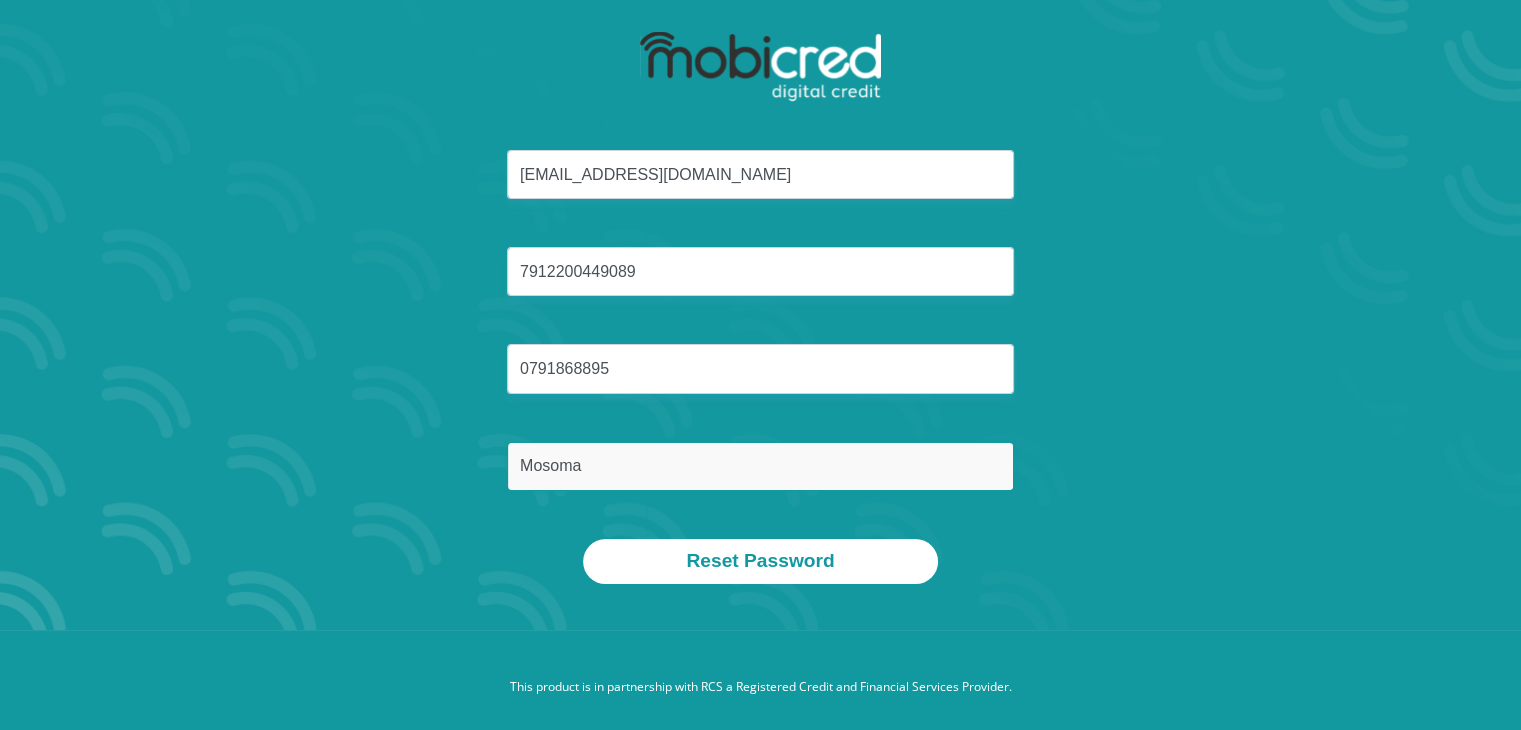 click on "Mosoma" at bounding box center [760, 466] 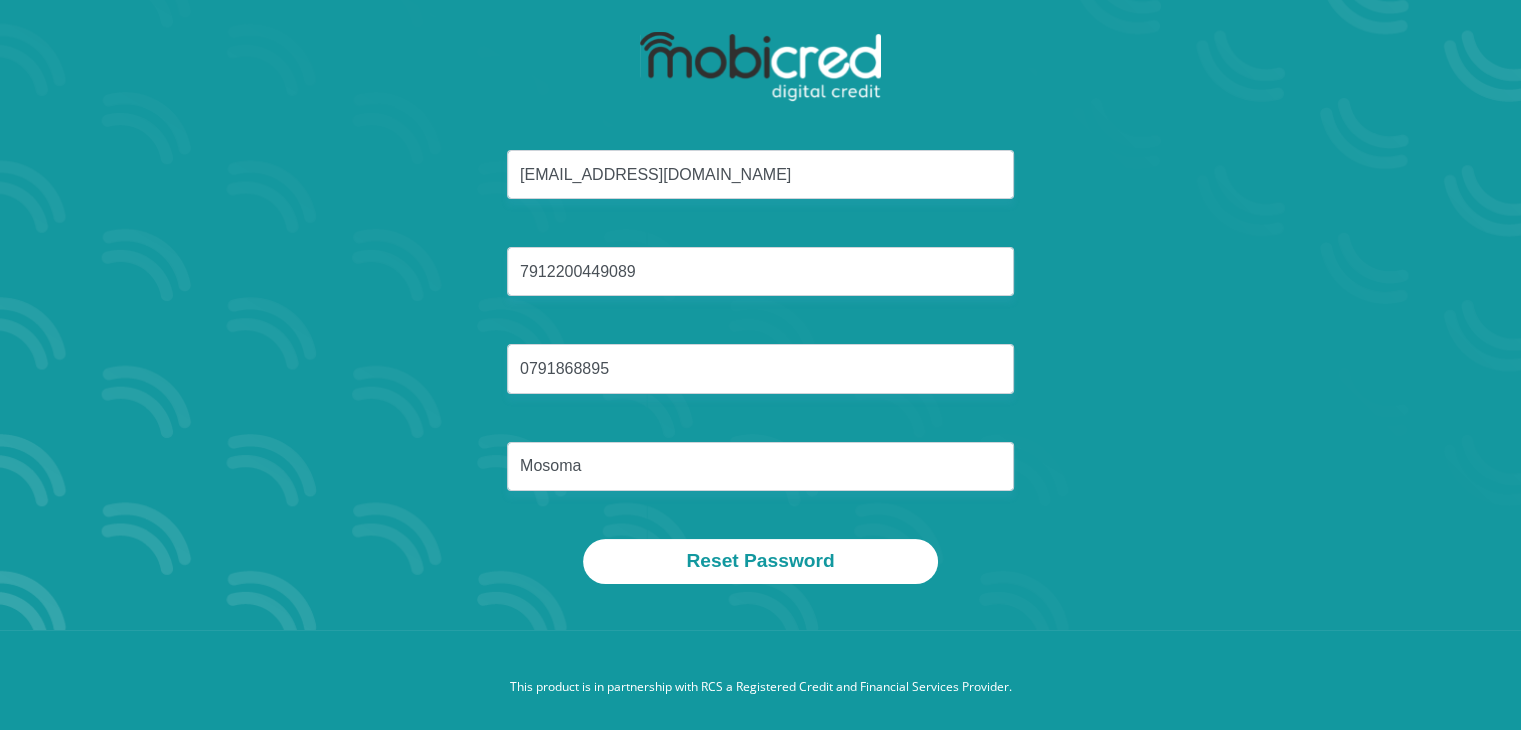 click on "reynahmosoma@gmail.com
7912200449089
0791868895
Mosoma" at bounding box center (761, 344) 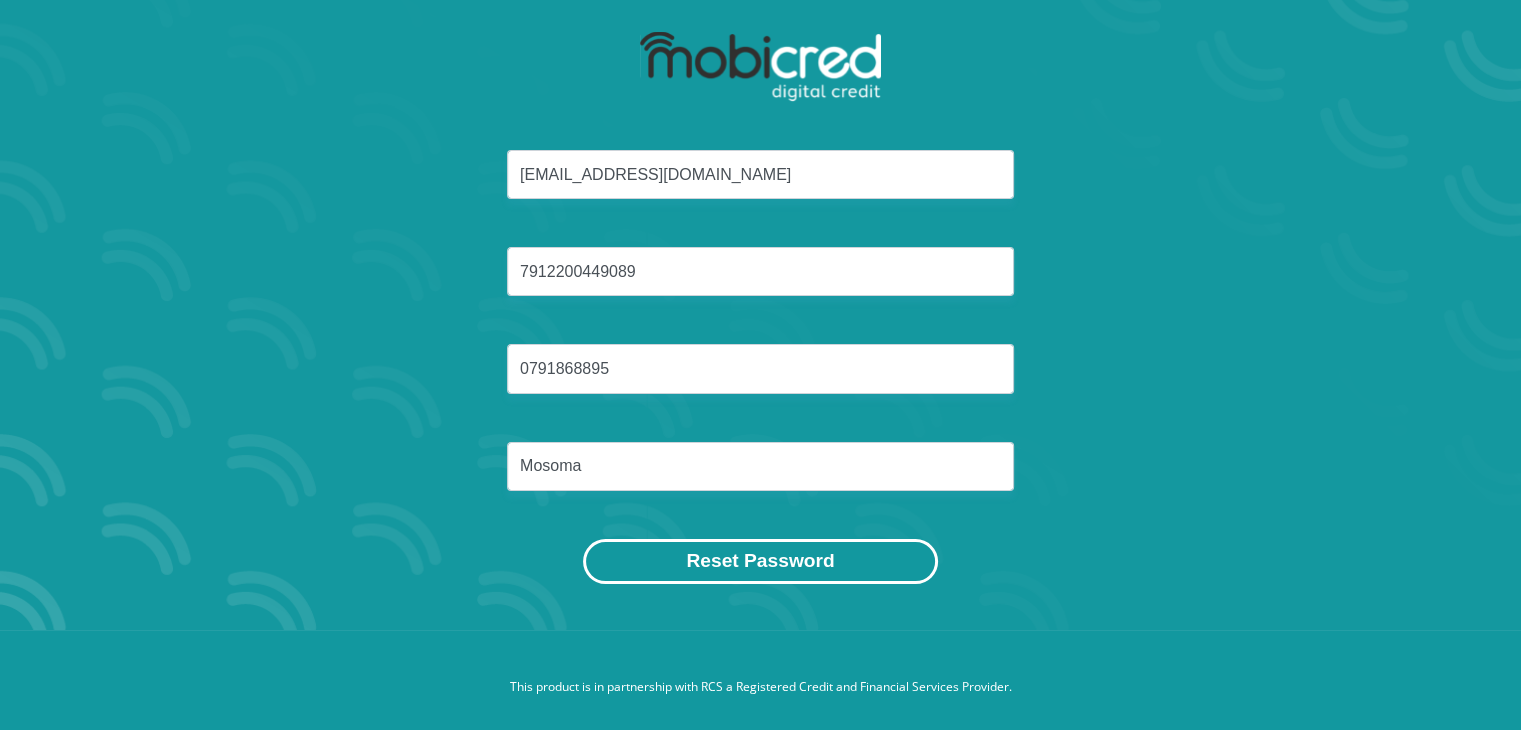 click on "Reset Password" at bounding box center (760, 561) 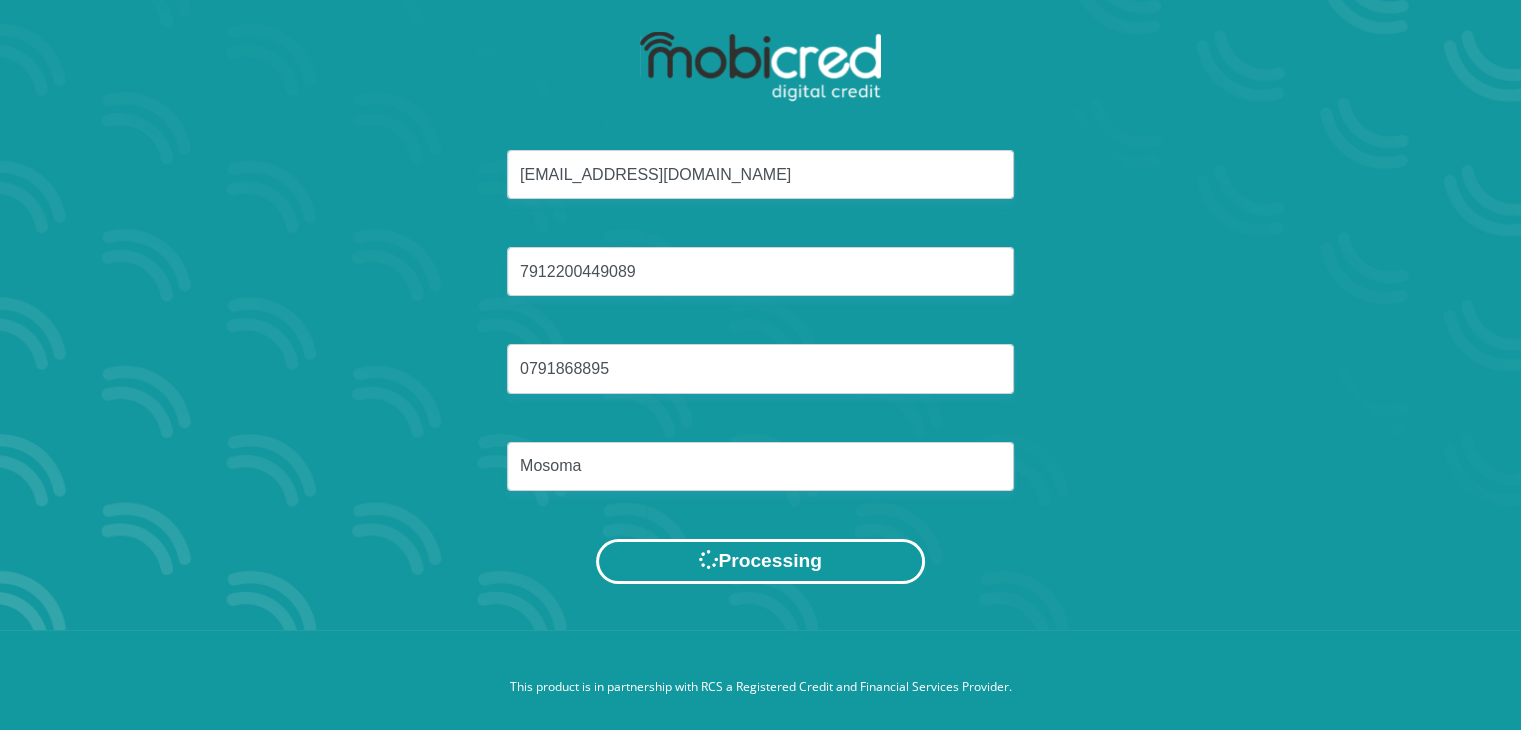 scroll, scrollTop: 0, scrollLeft: 0, axis: both 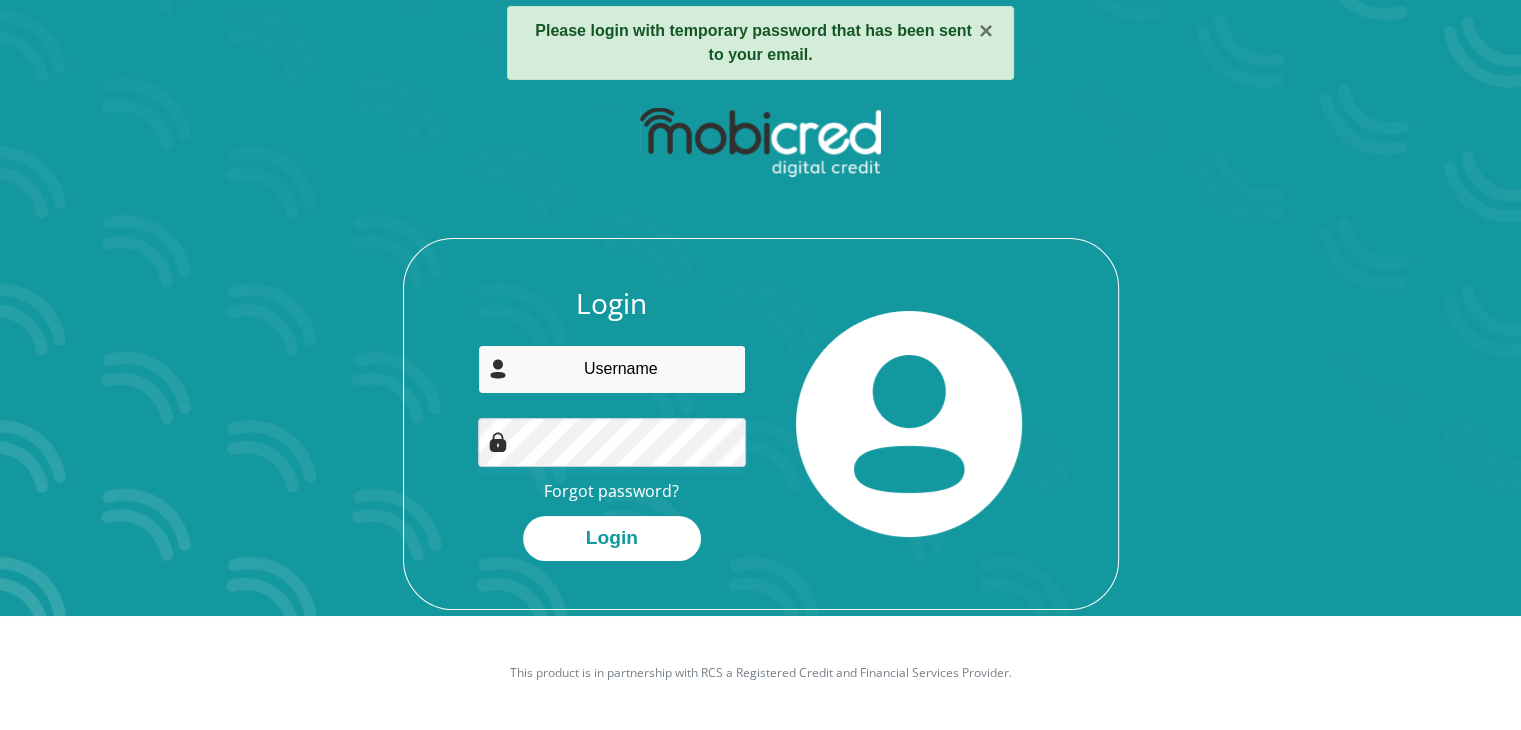 click at bounding box center [612, 369] 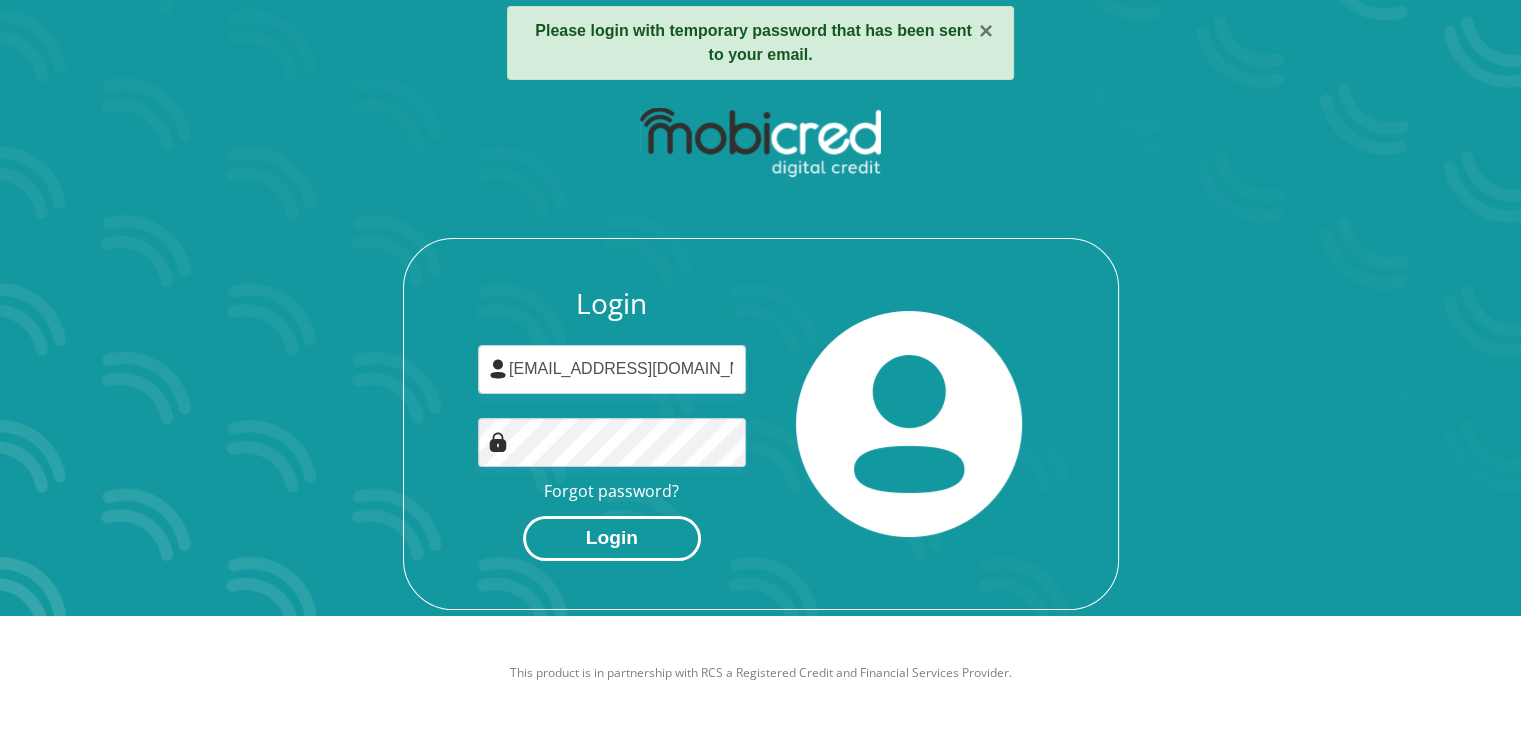 click on "Login" at bounding box center (612, 538) 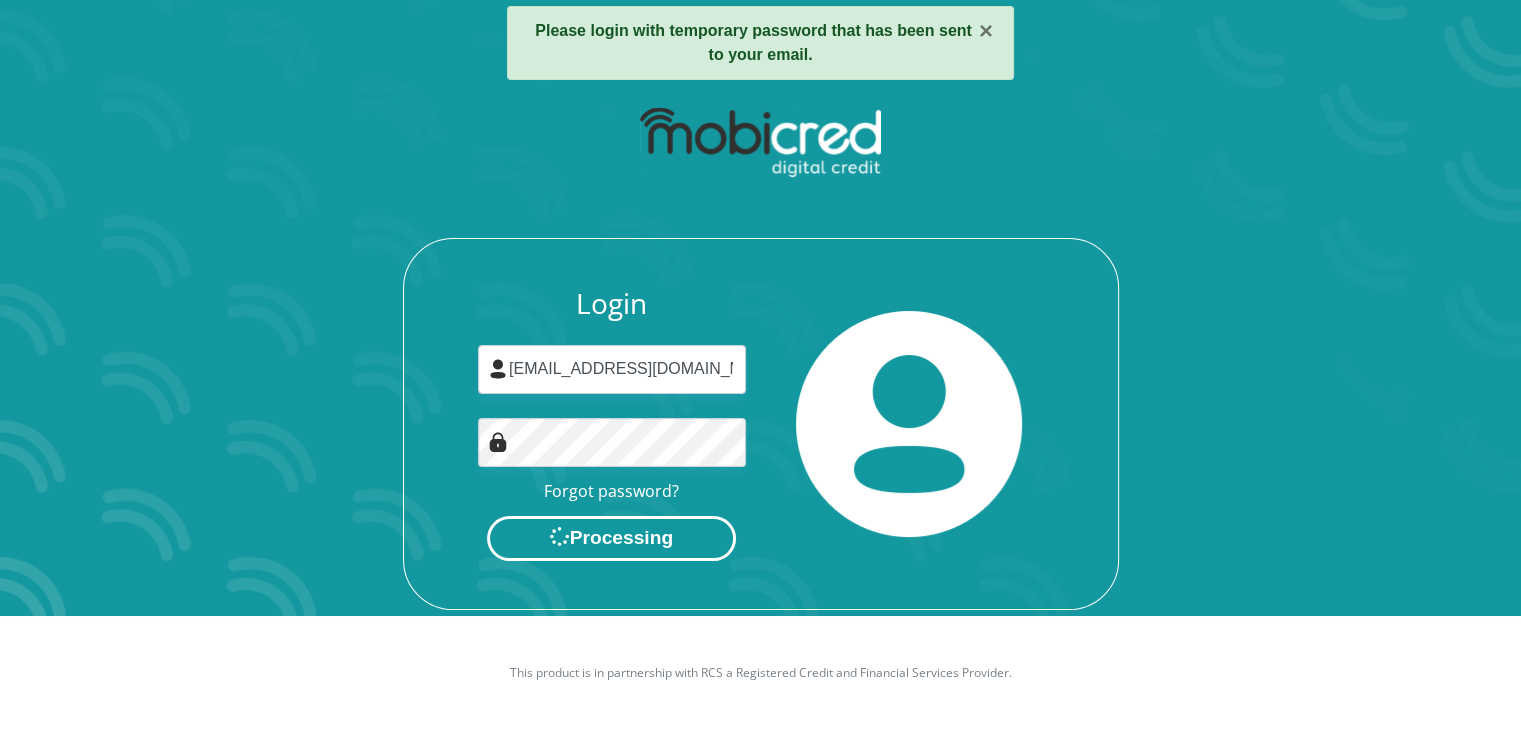 scroll, scrollTop: 0, scrollLeft: 0, axis: both 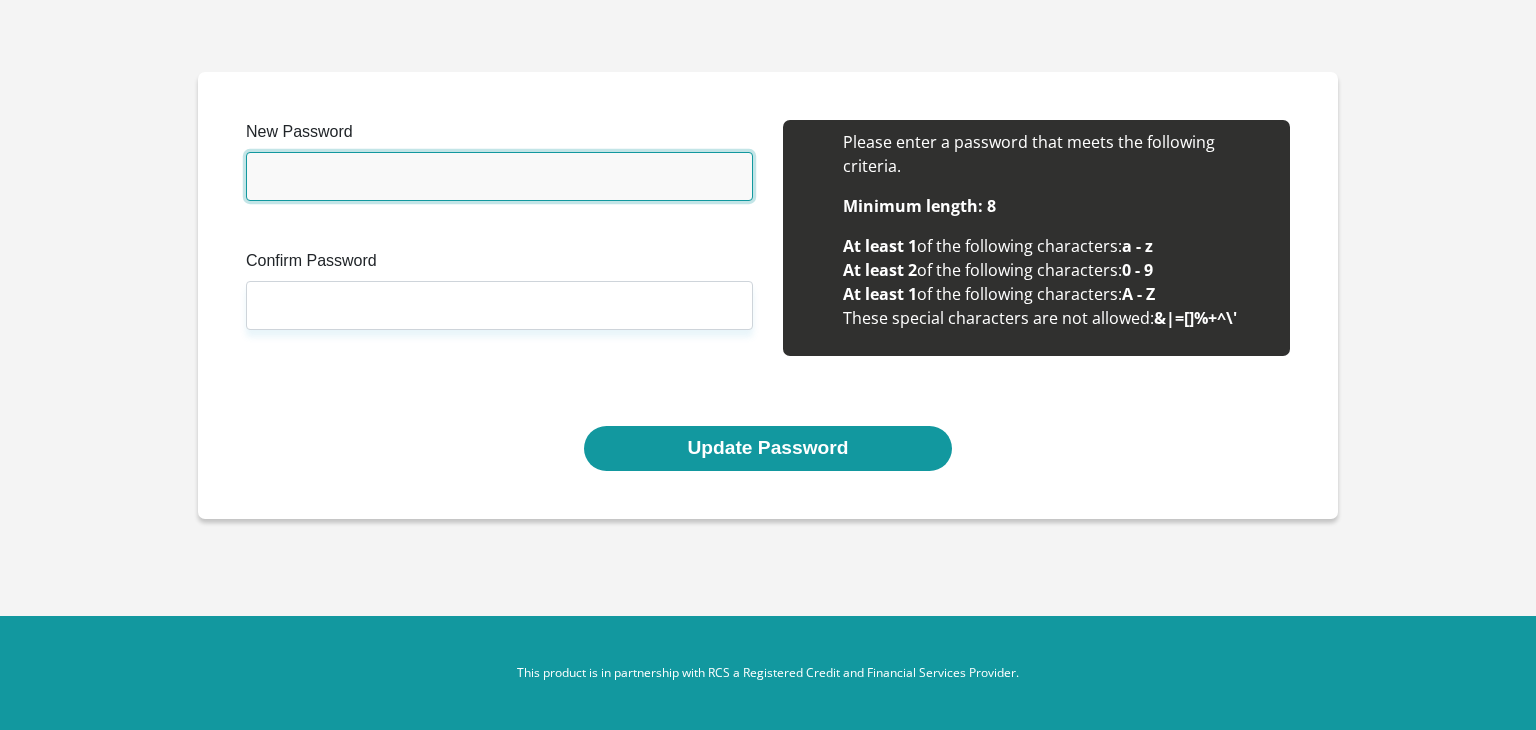 click on "New Password" at bounding box center [499, 176] 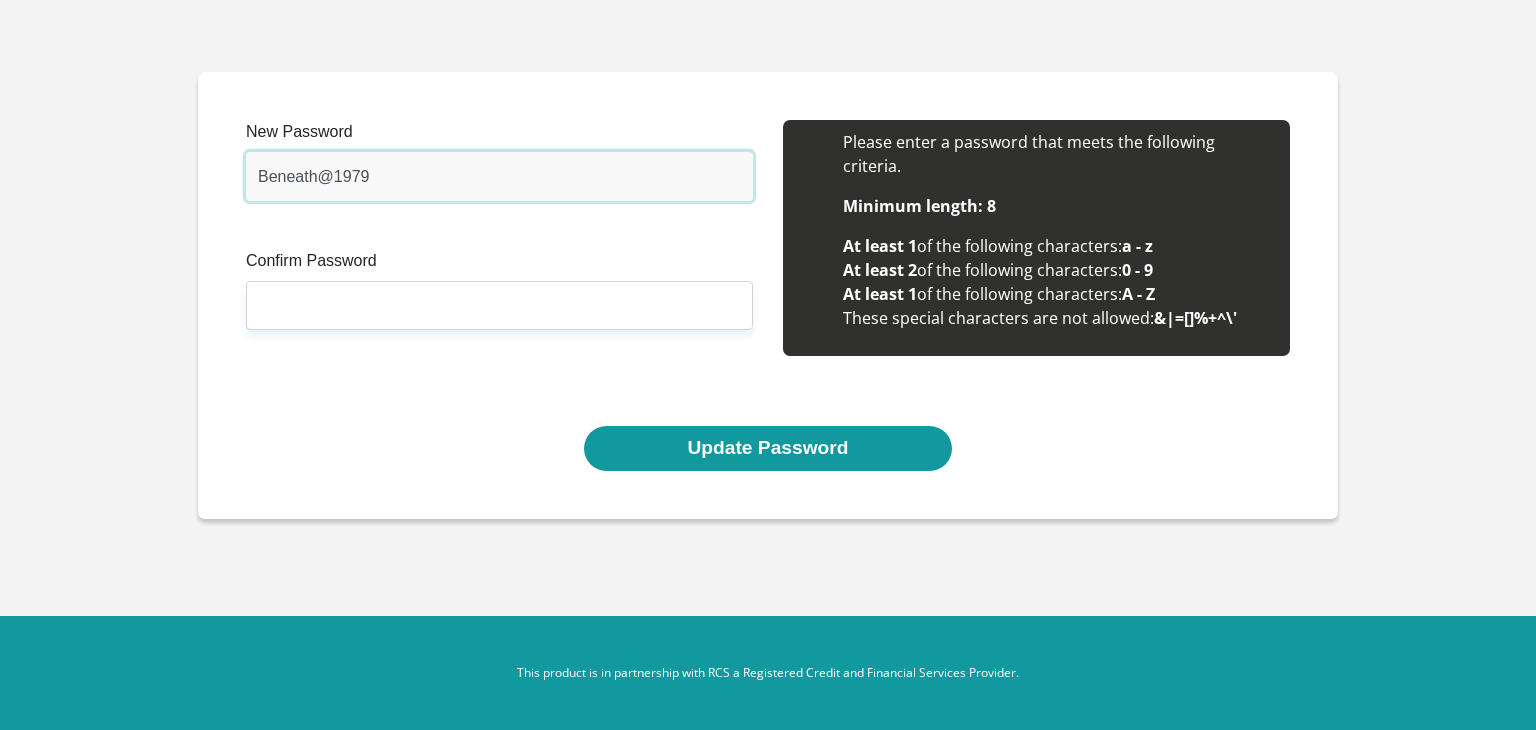 type on "Beneath@1979" 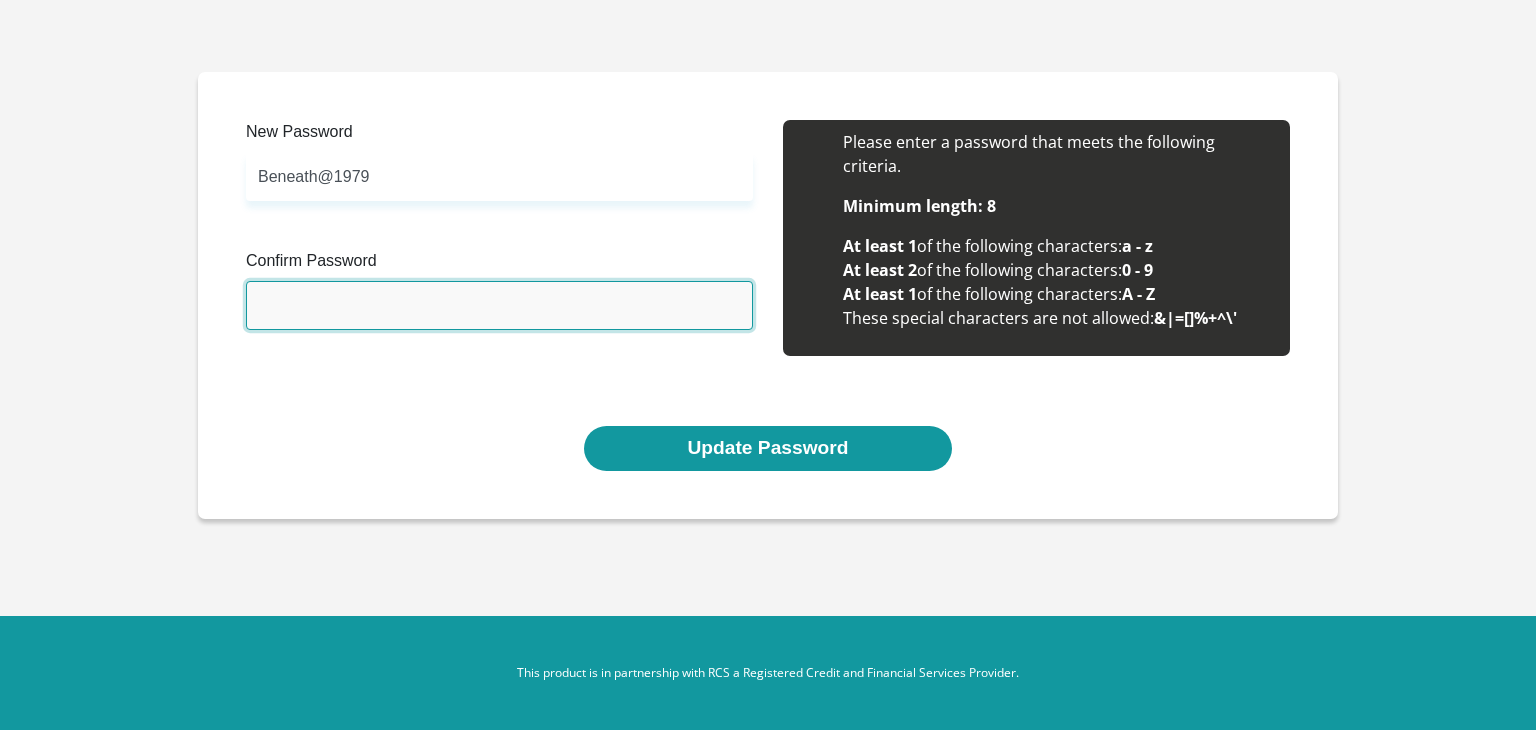 click on "Confirm Password" at bounding box center [499, 305] 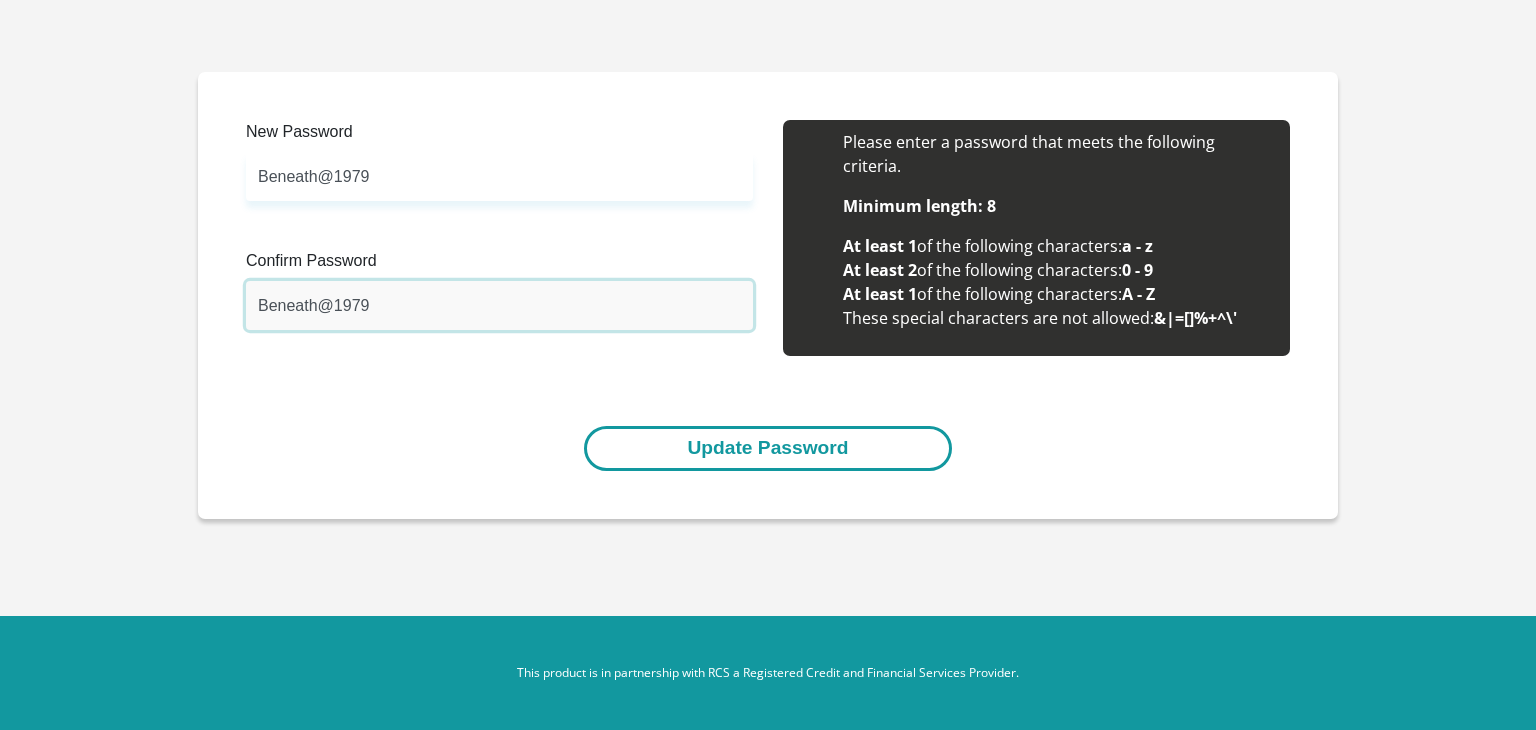 type on "Beneath@1979" 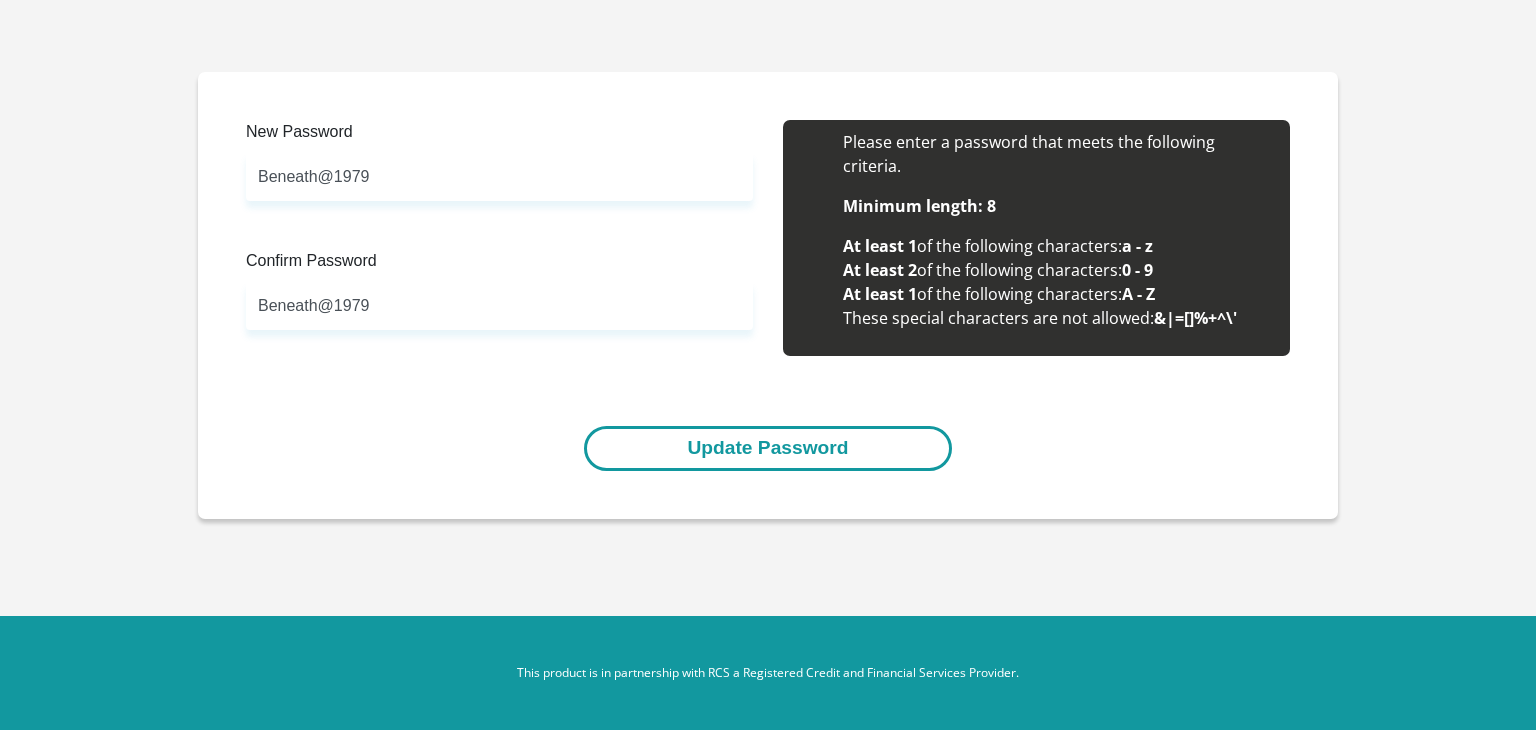 drag, startPoint x: 776, startPoint y: 453, endPoint x: 776, endPoint y: 442, distance: 11 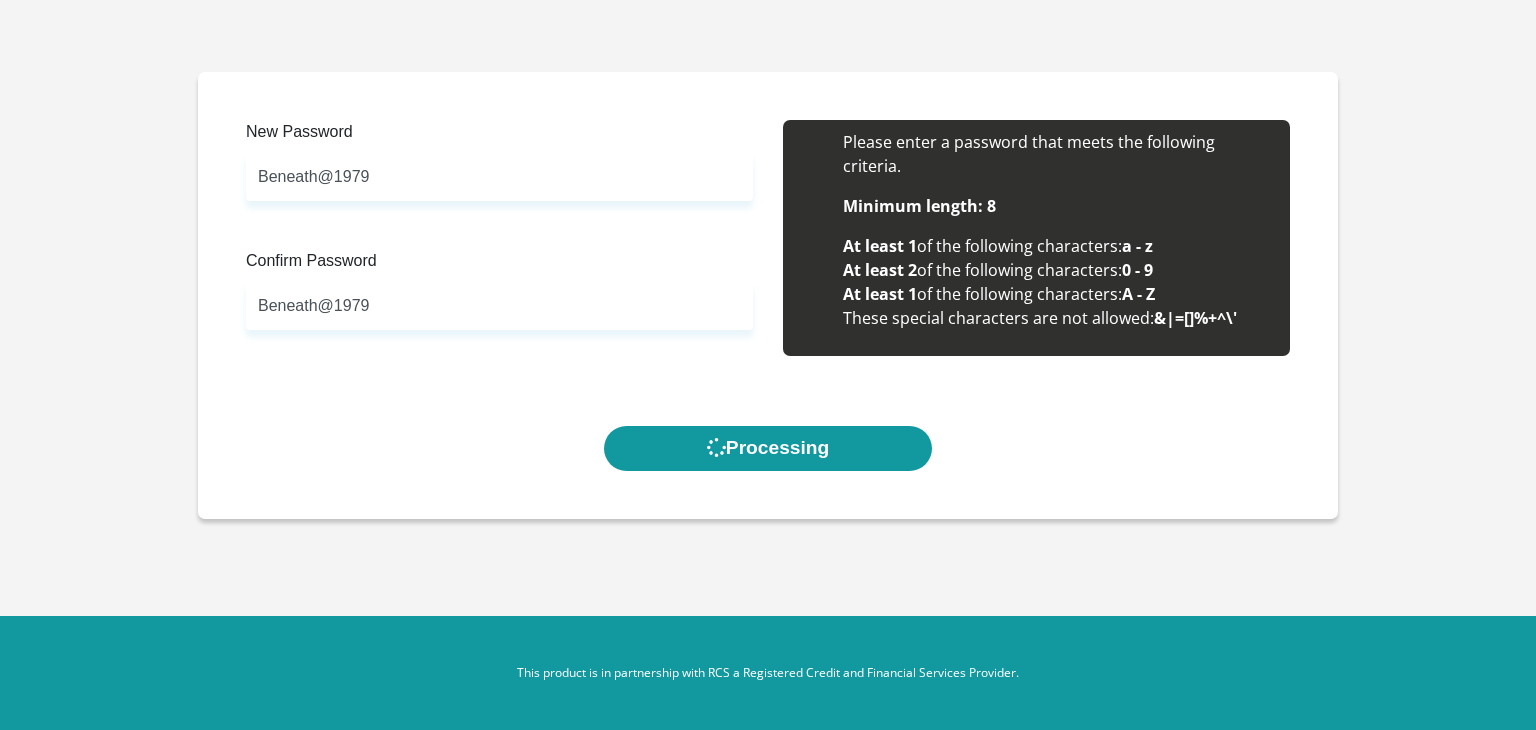 scroll, scrollTop: 0, scrollLeft: 0, axis: both 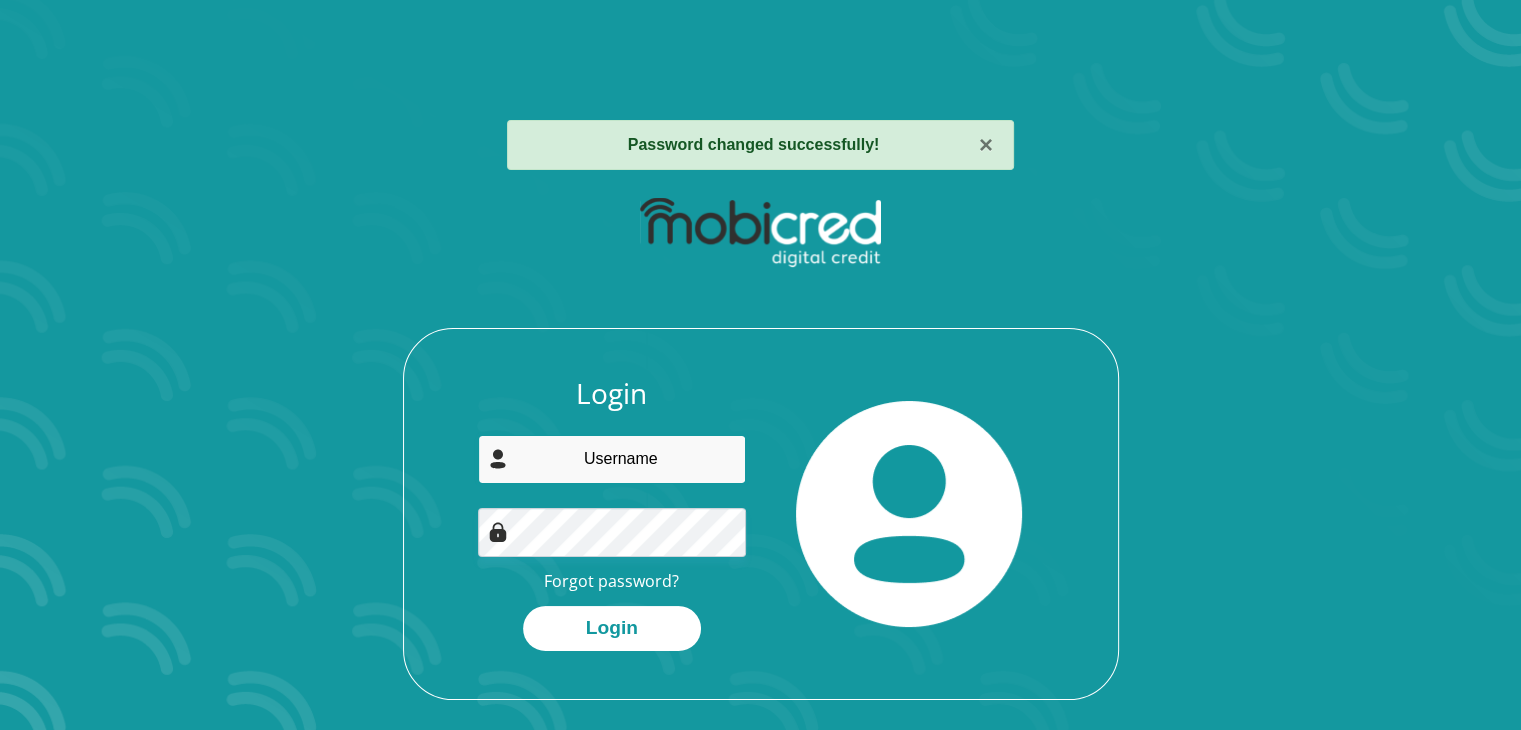 click at bounding box center [612, 459] 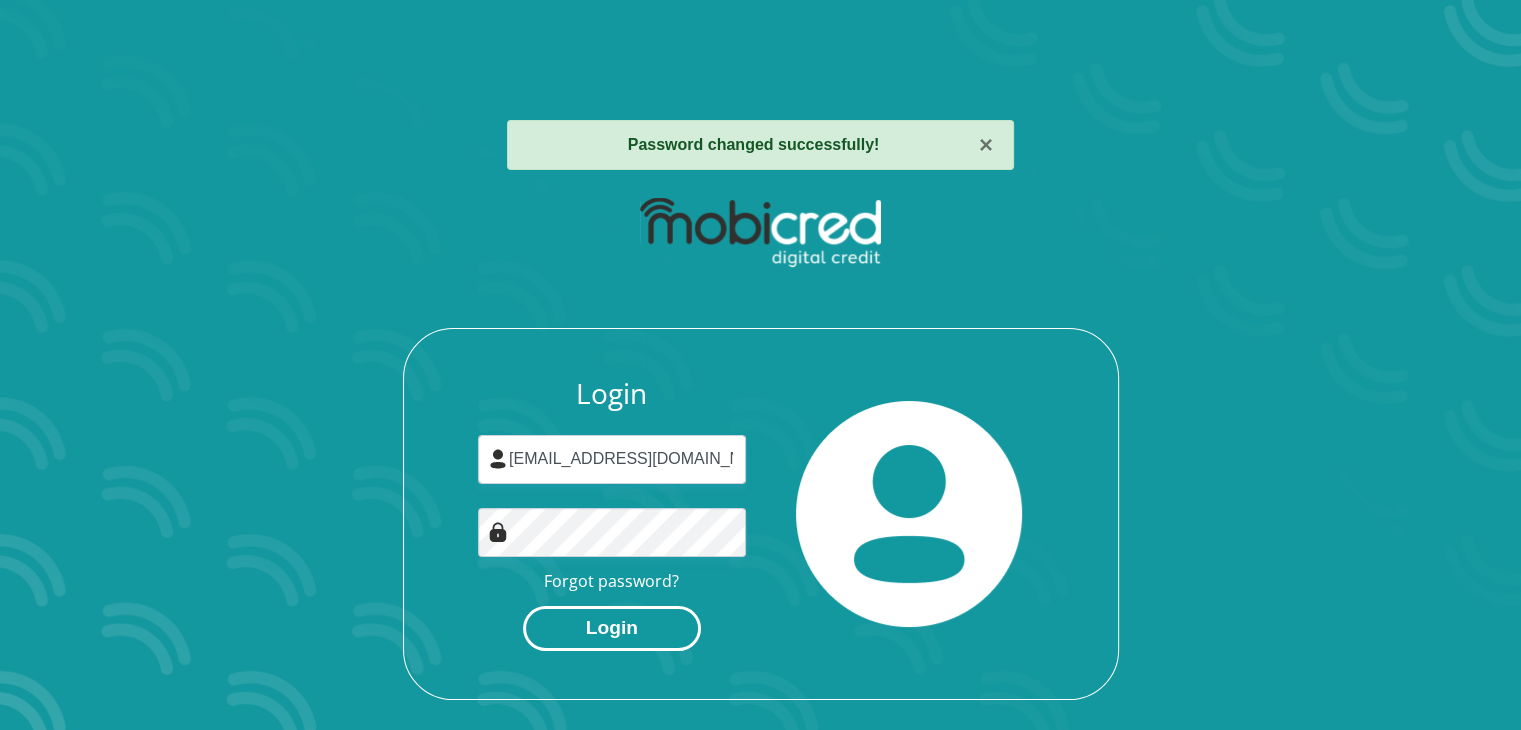 click on "Login" at bounding box center [612, 628] 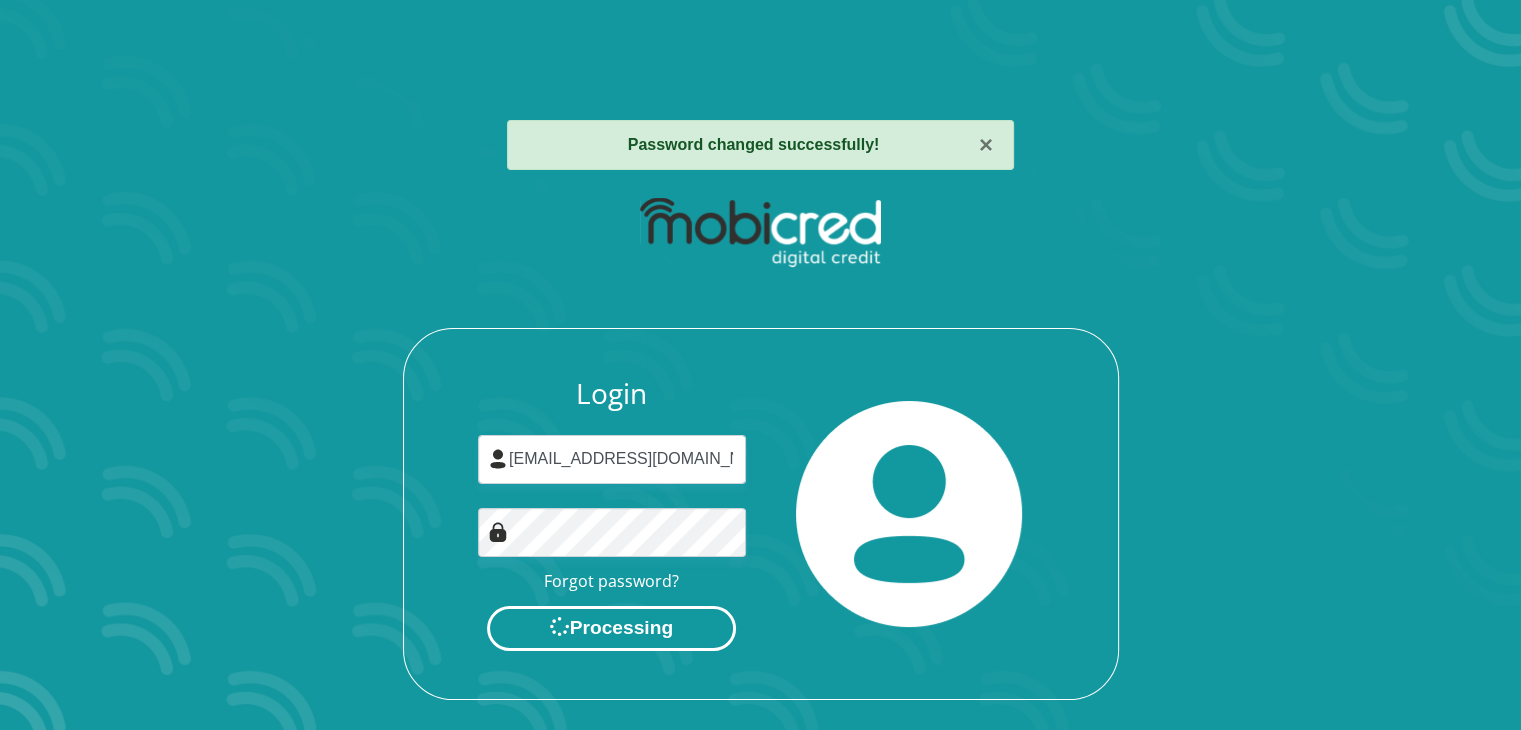 scroll, scrollTop: 0, scrollLeft: 0, axis: both 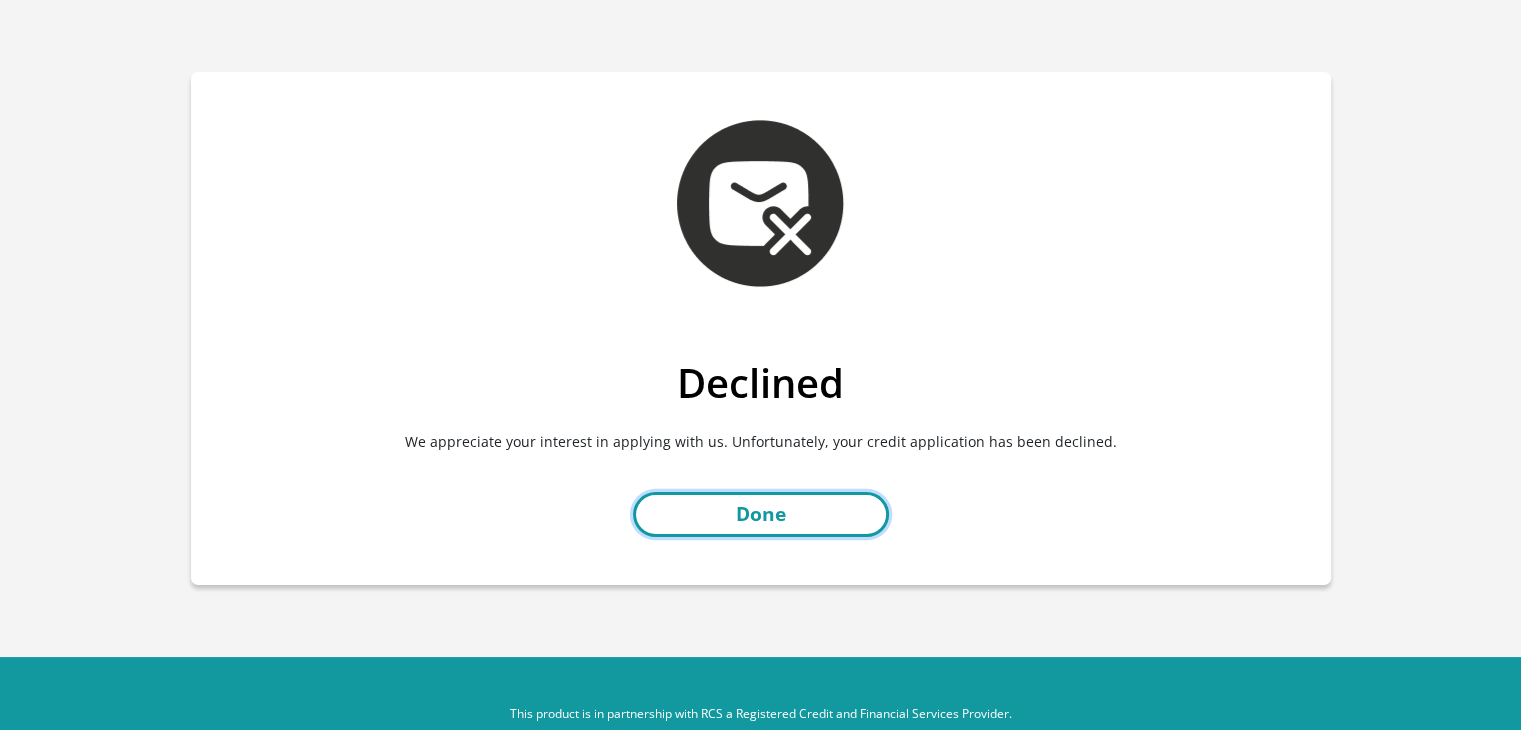 click on "Done" at bounding box center (761, 514) 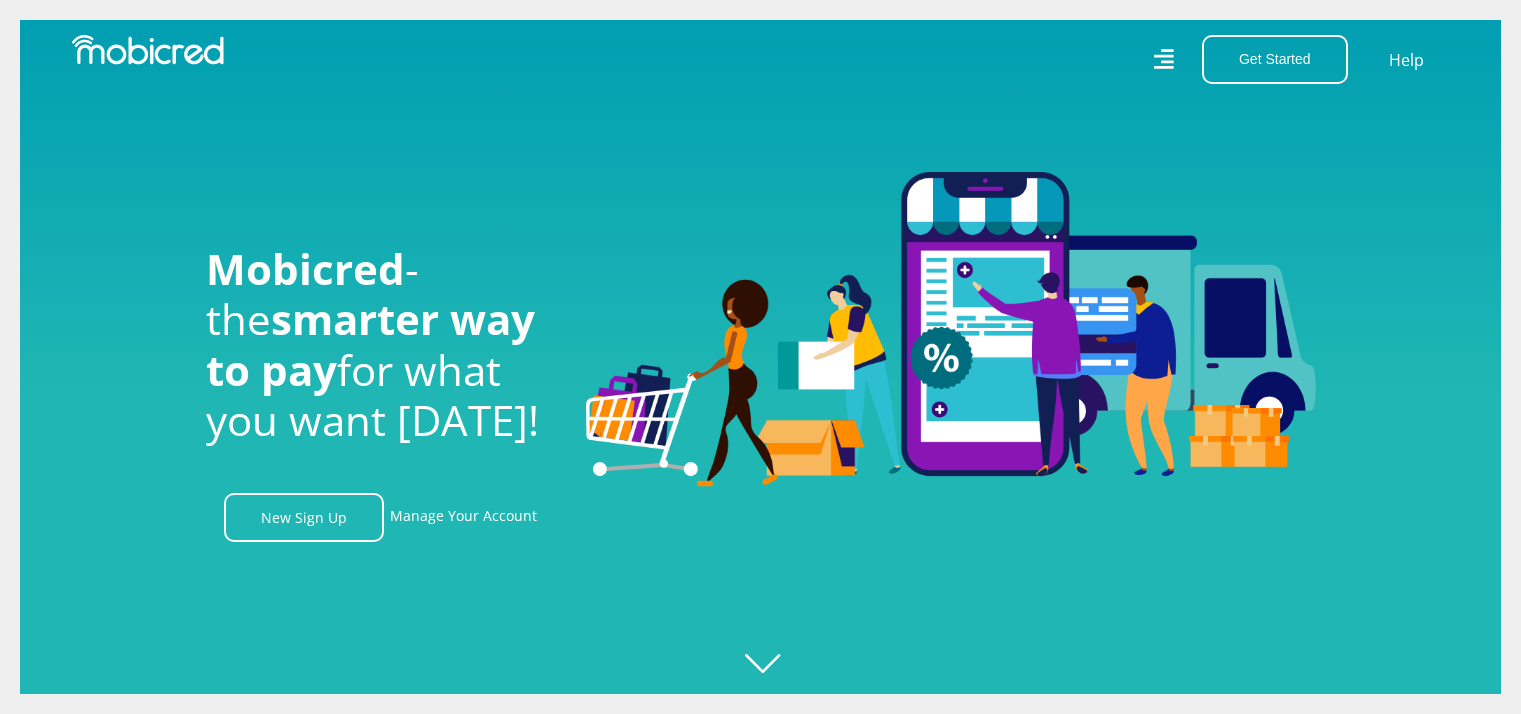 scroll, scrollTop: 0, scrollLeft: 0, axis: both 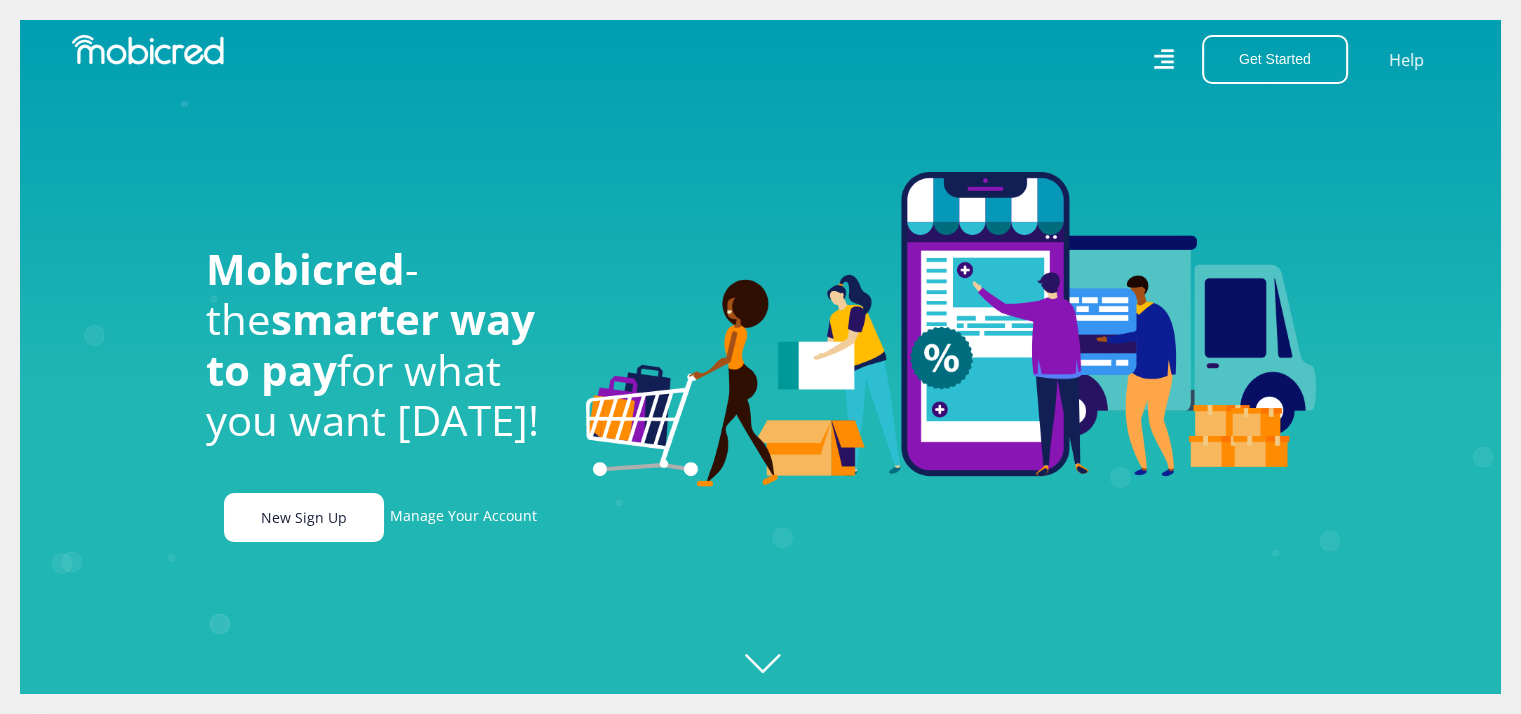 click on "New Sign Up" at bounding box center (304, 517) 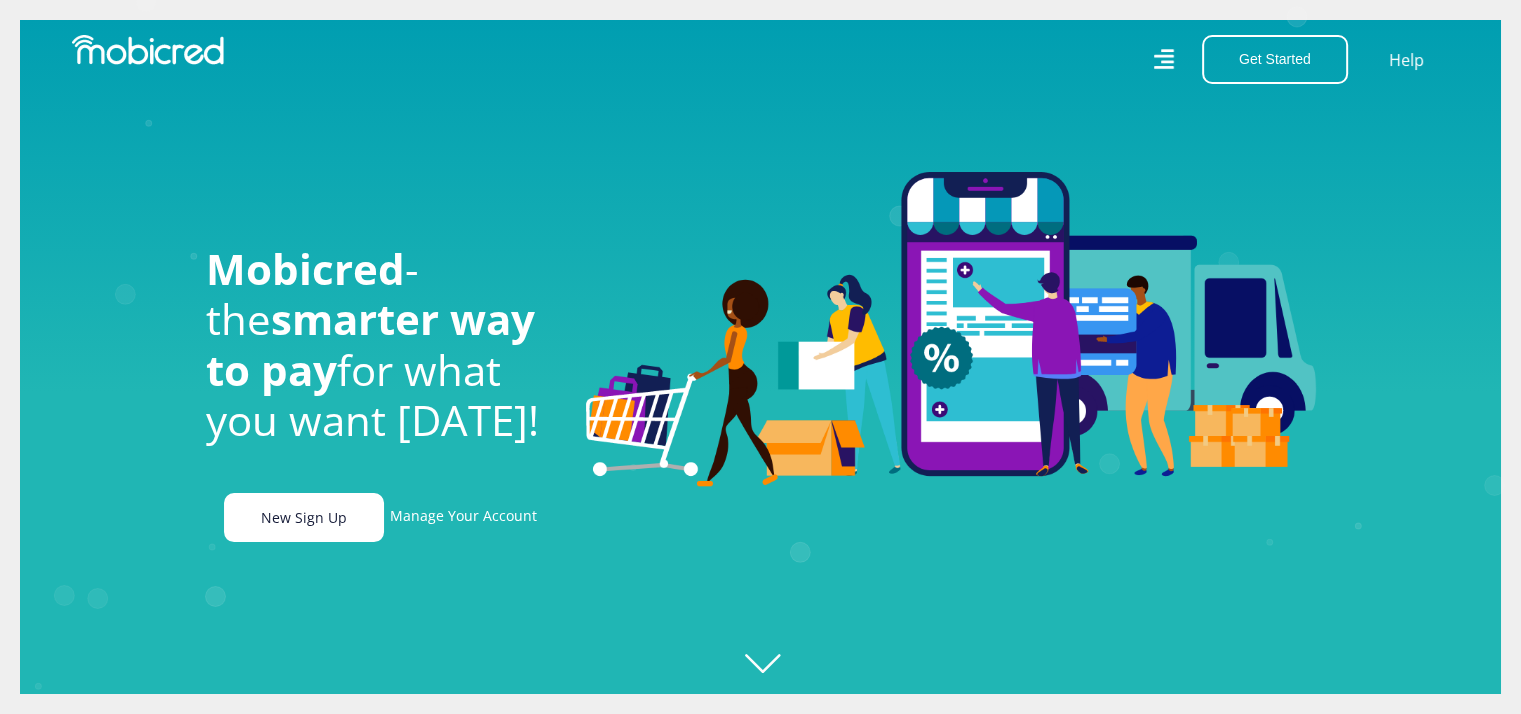 scroll, scrollTop: 0, scrollLeft: 3704, axis: horizontal 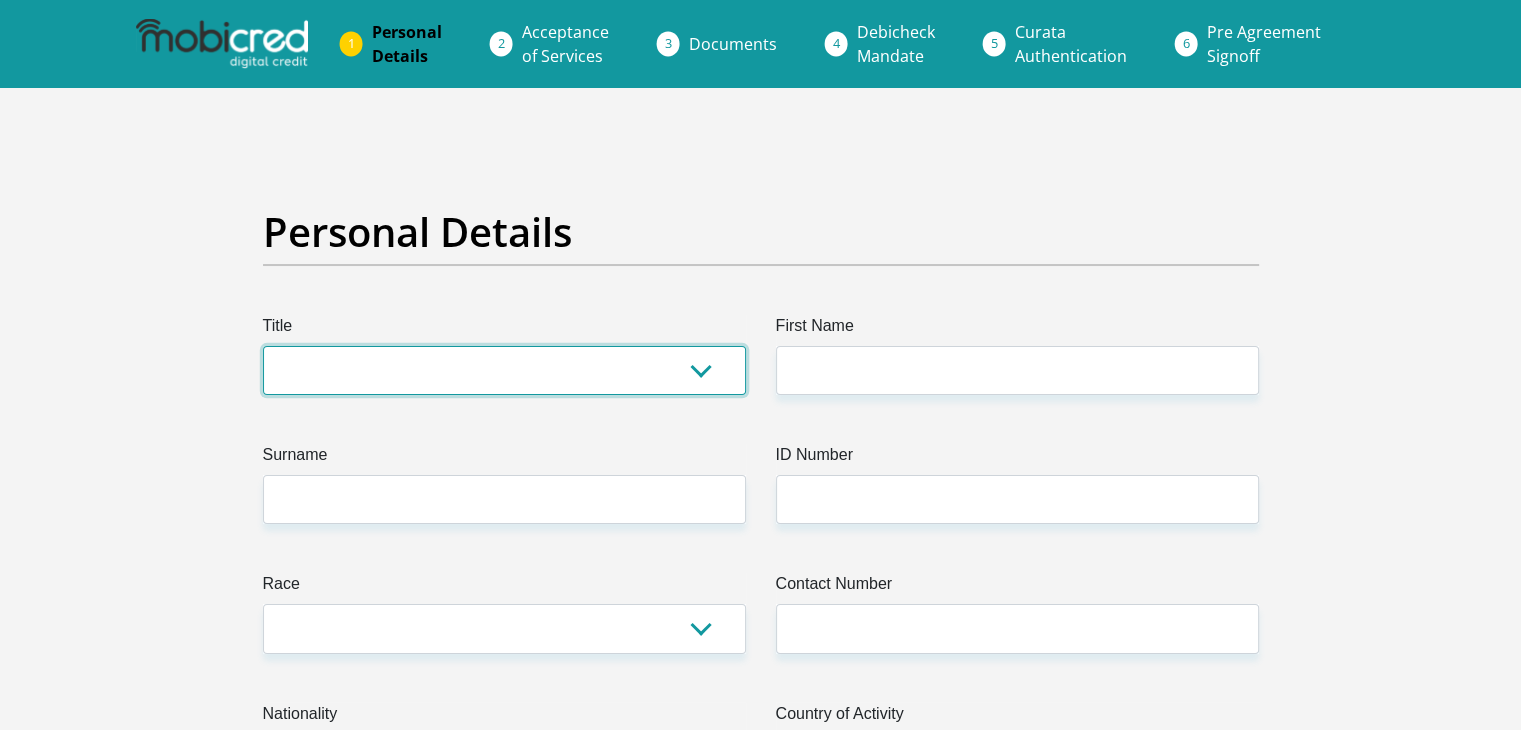 click on "Mr
Ms
Mrs
Dr
Other" at bounding box center (504, 370) 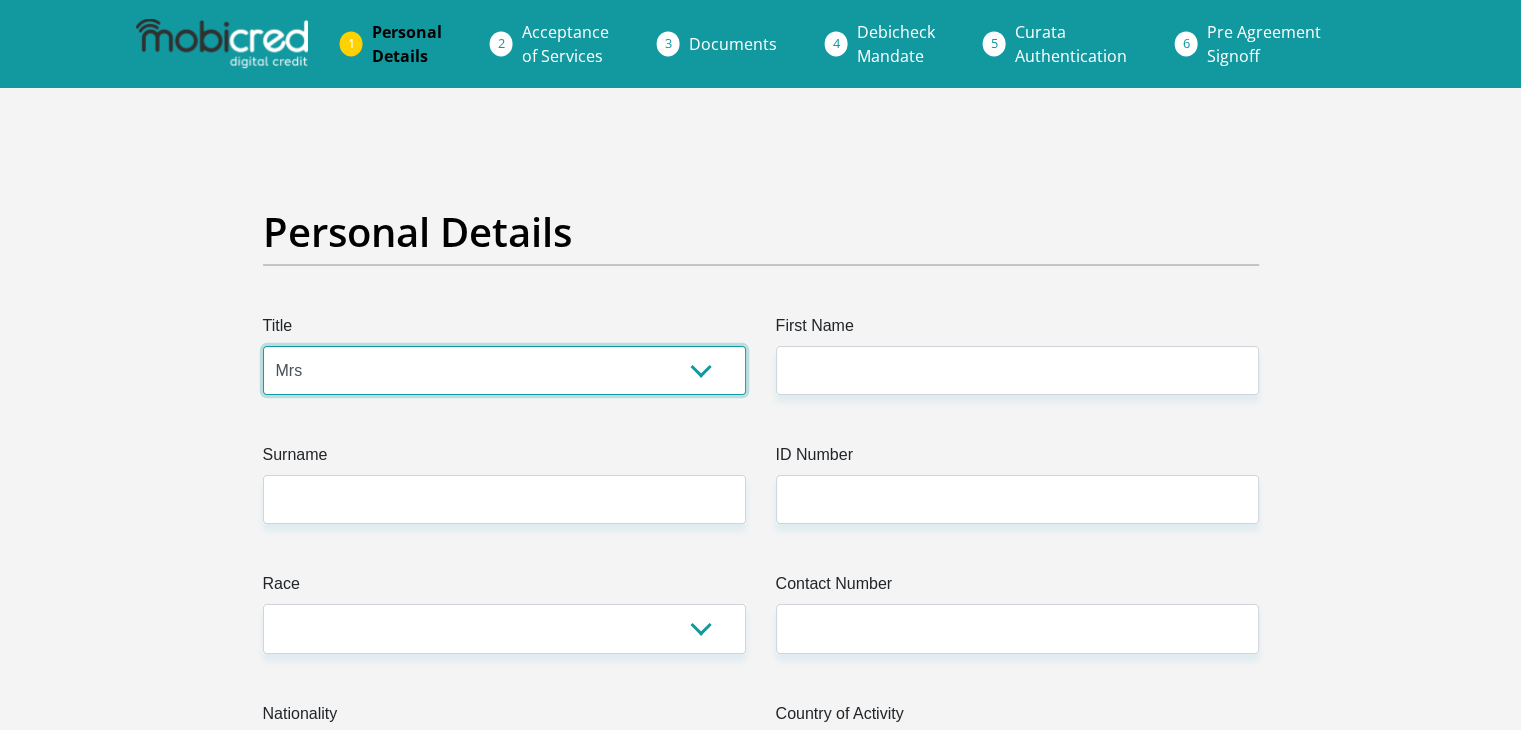 click on "Mr
Ms
Mrs
Dr
Other" at bounding box center [504, 370] 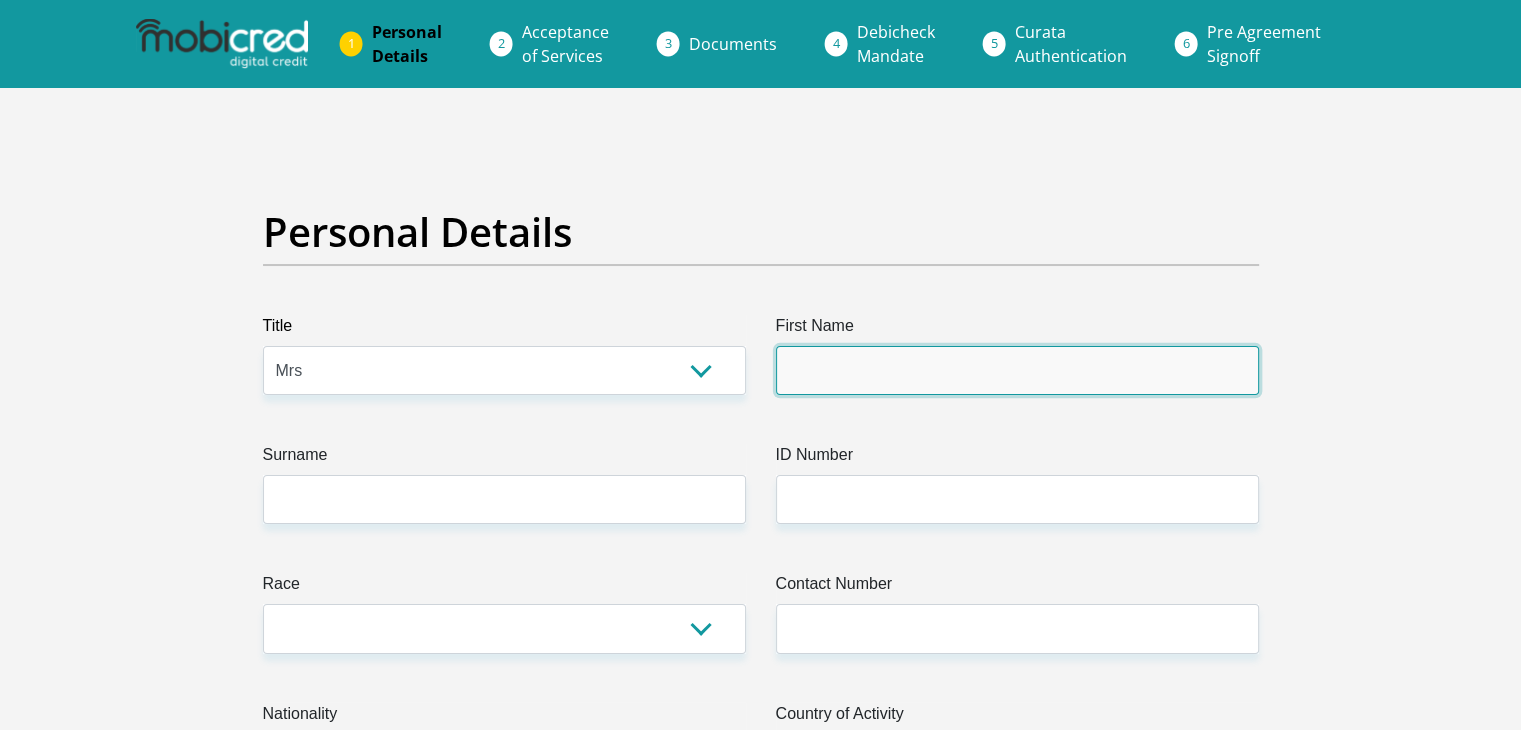 click on "First Name" at bounding box center [1017, 370] 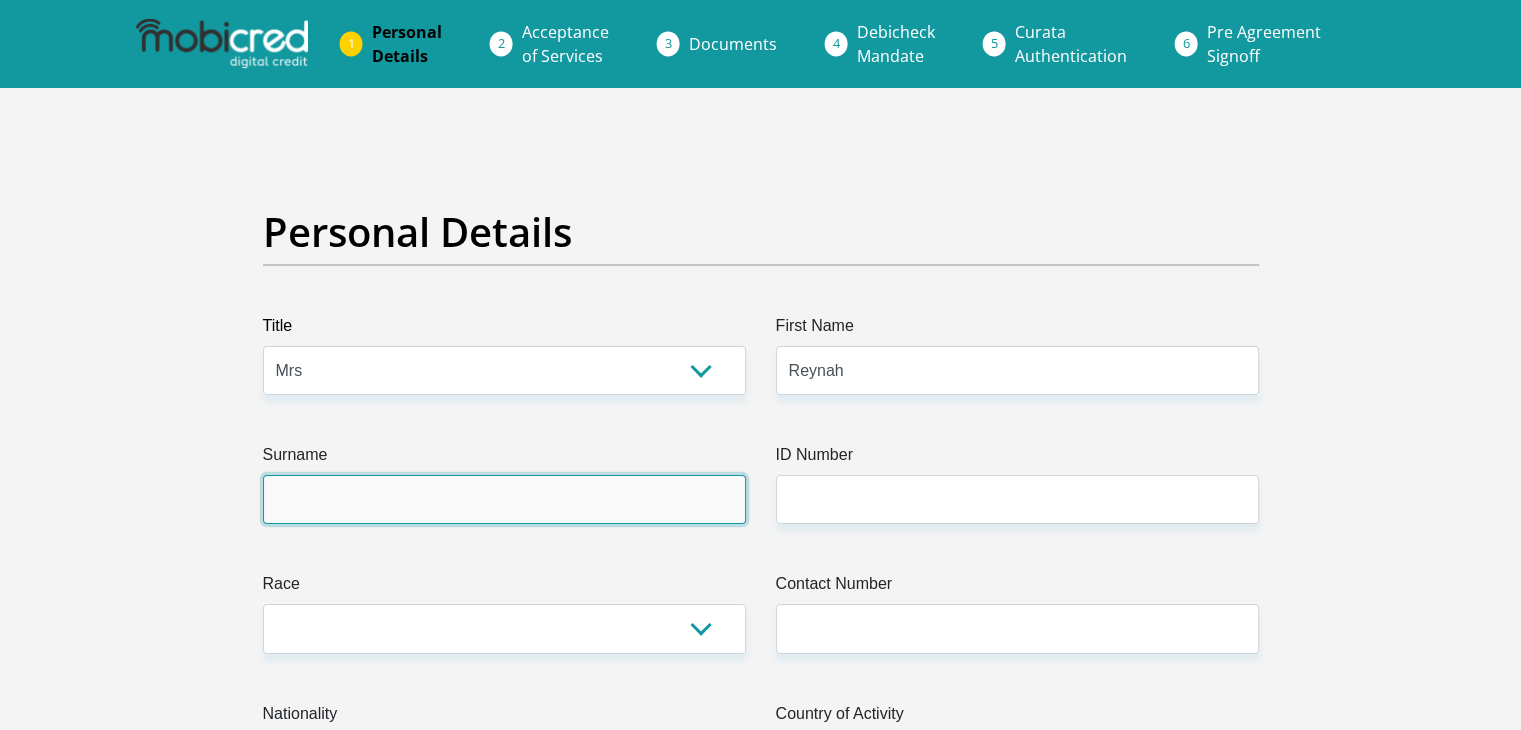 type on "Mosoma" 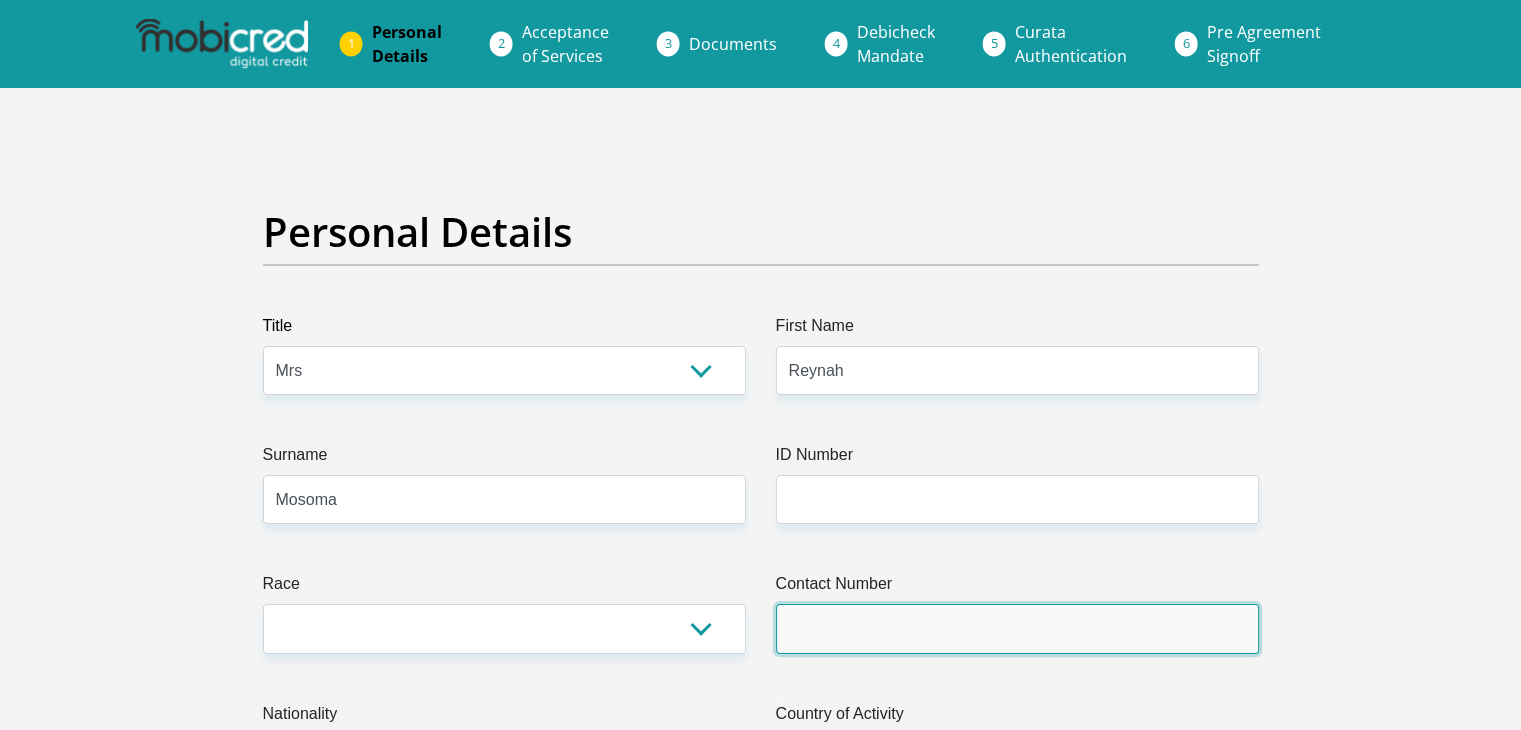 type on "0791868895" 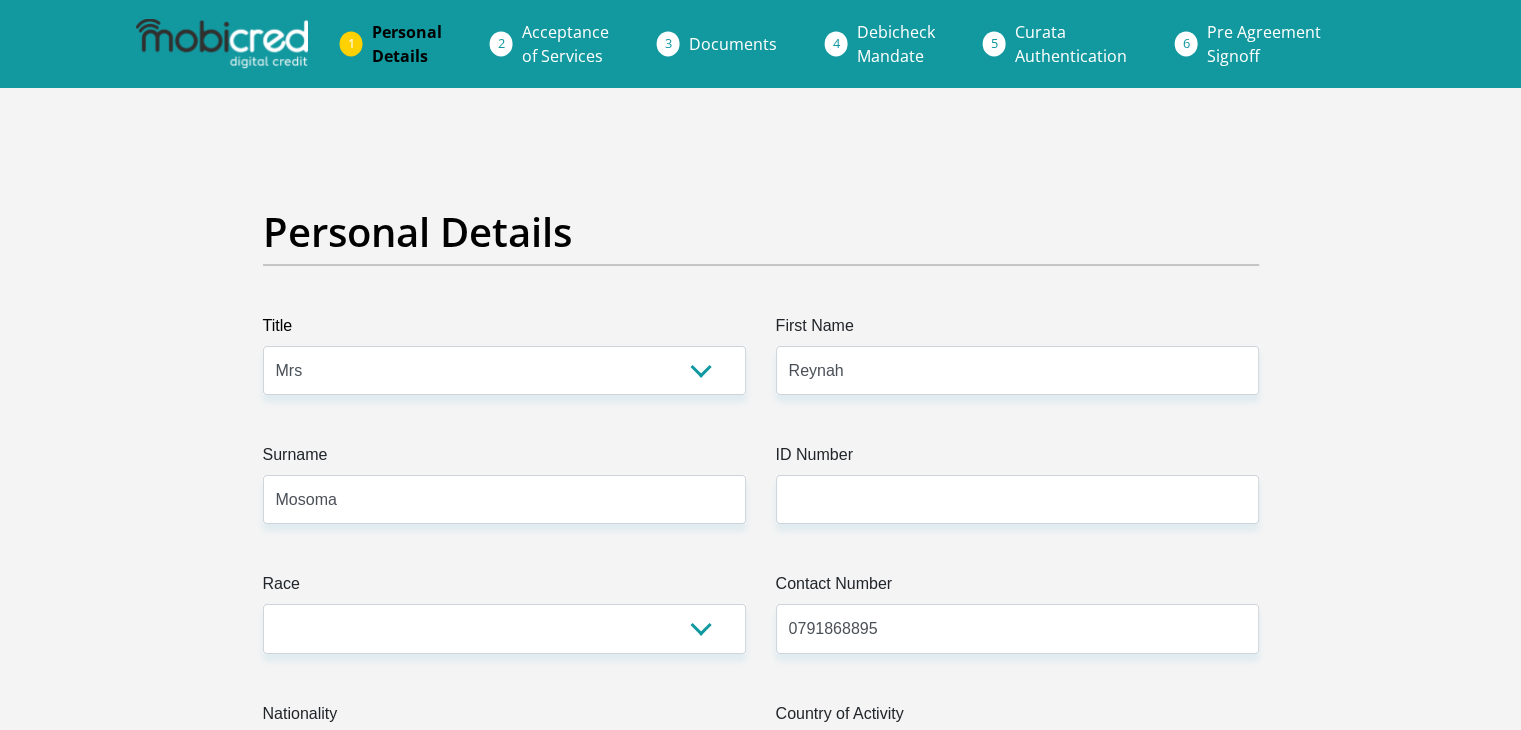 select on "ZAF" 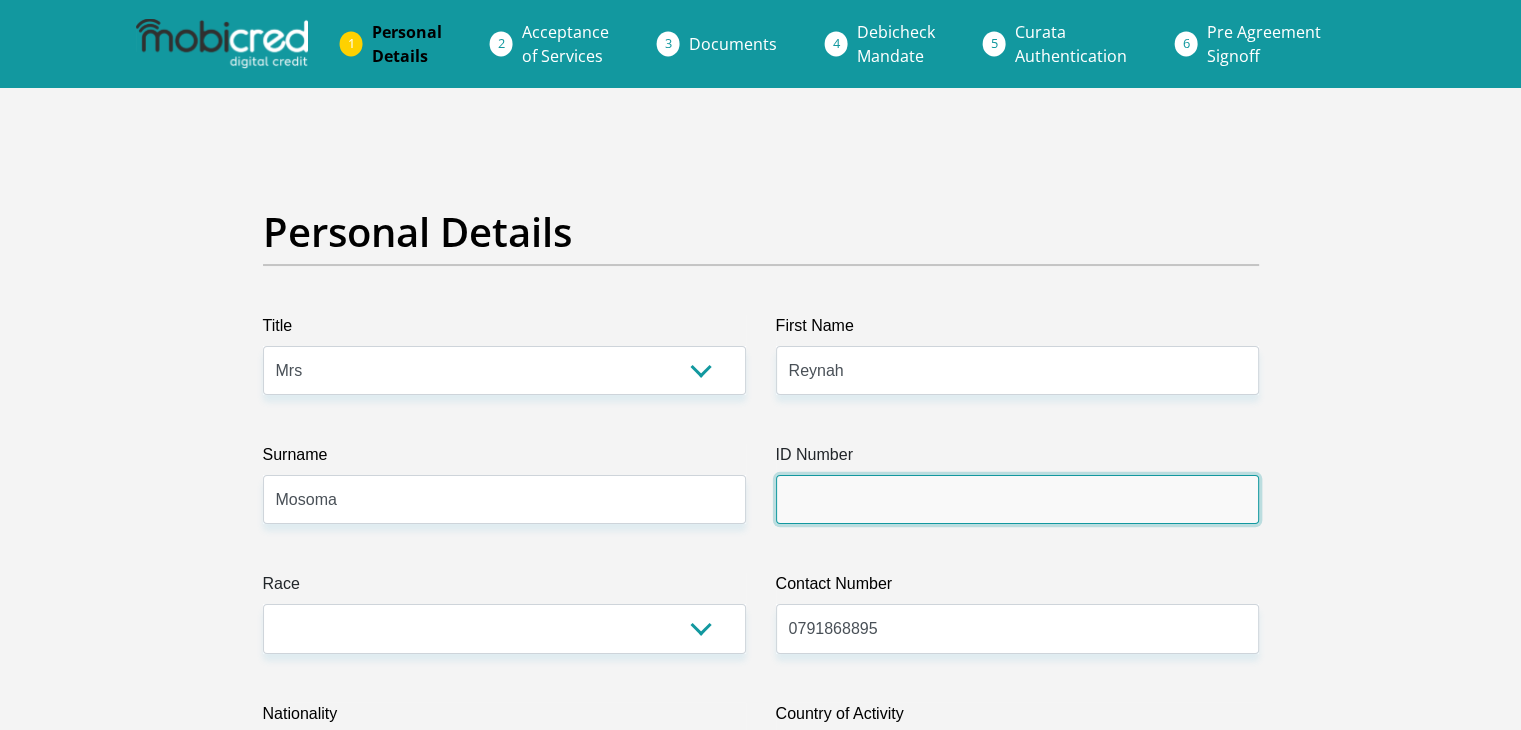 click on "ID Number" at bounding box center (1017, 499) 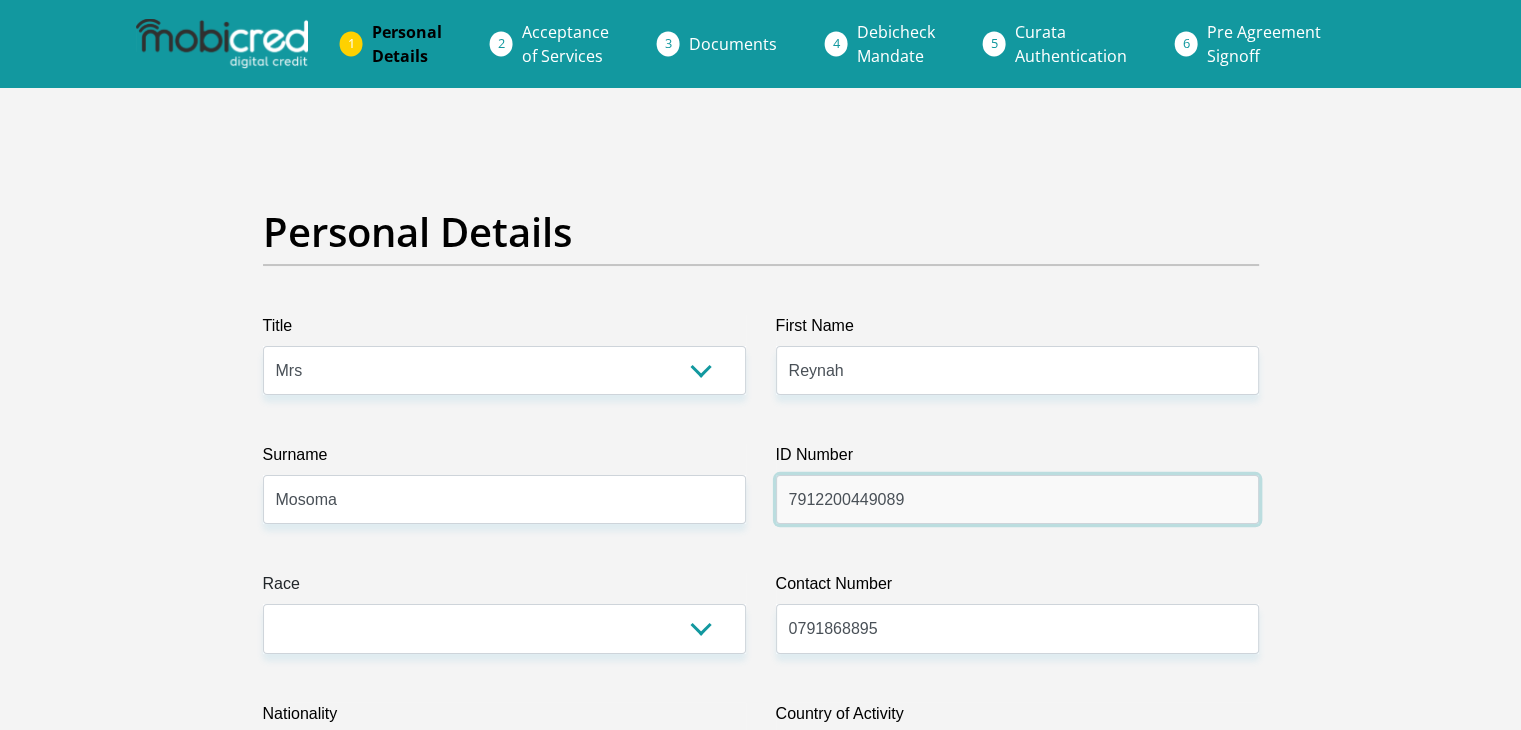 type on "7912200449089" 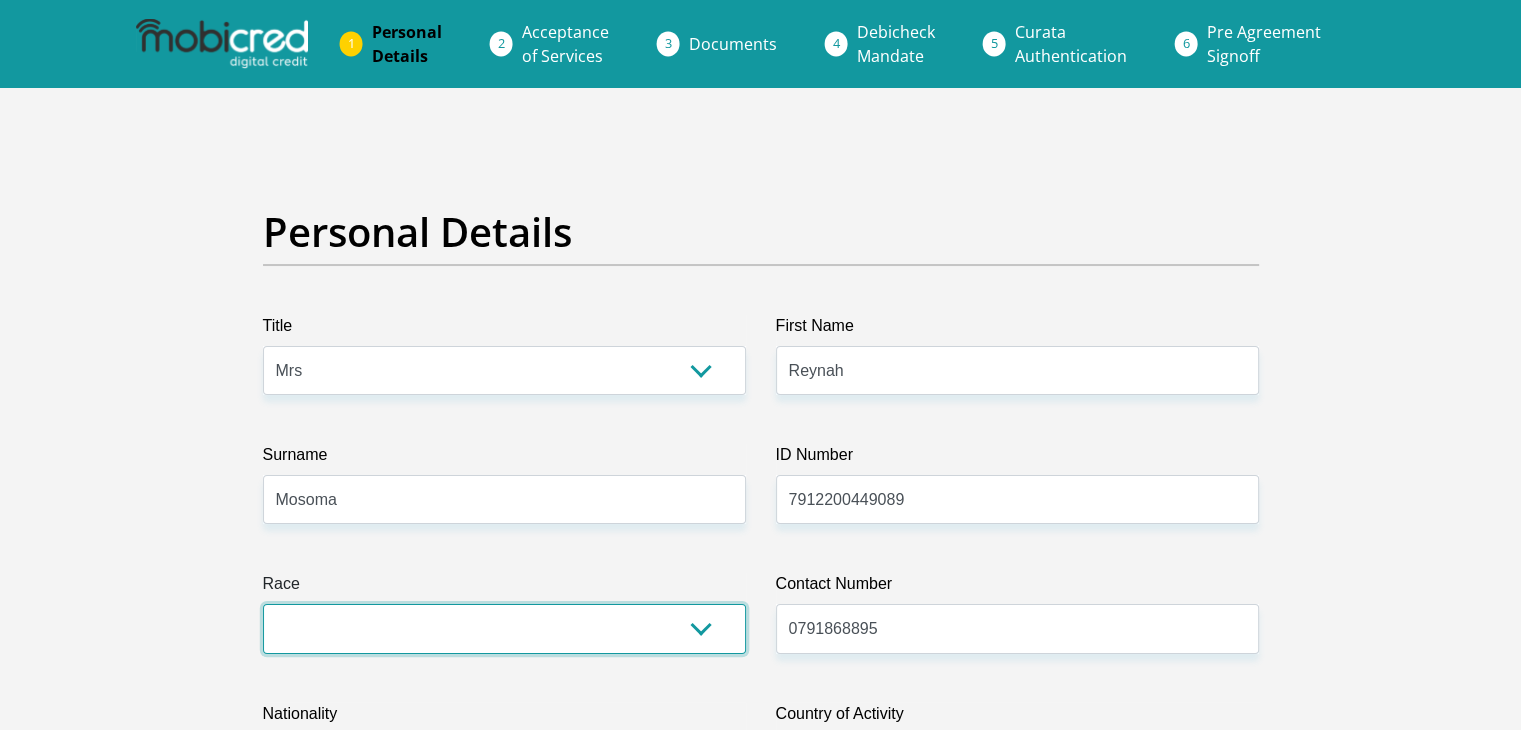 click on "Black
Coloured
Indian
White
Other" at bounding box center [504, 628] 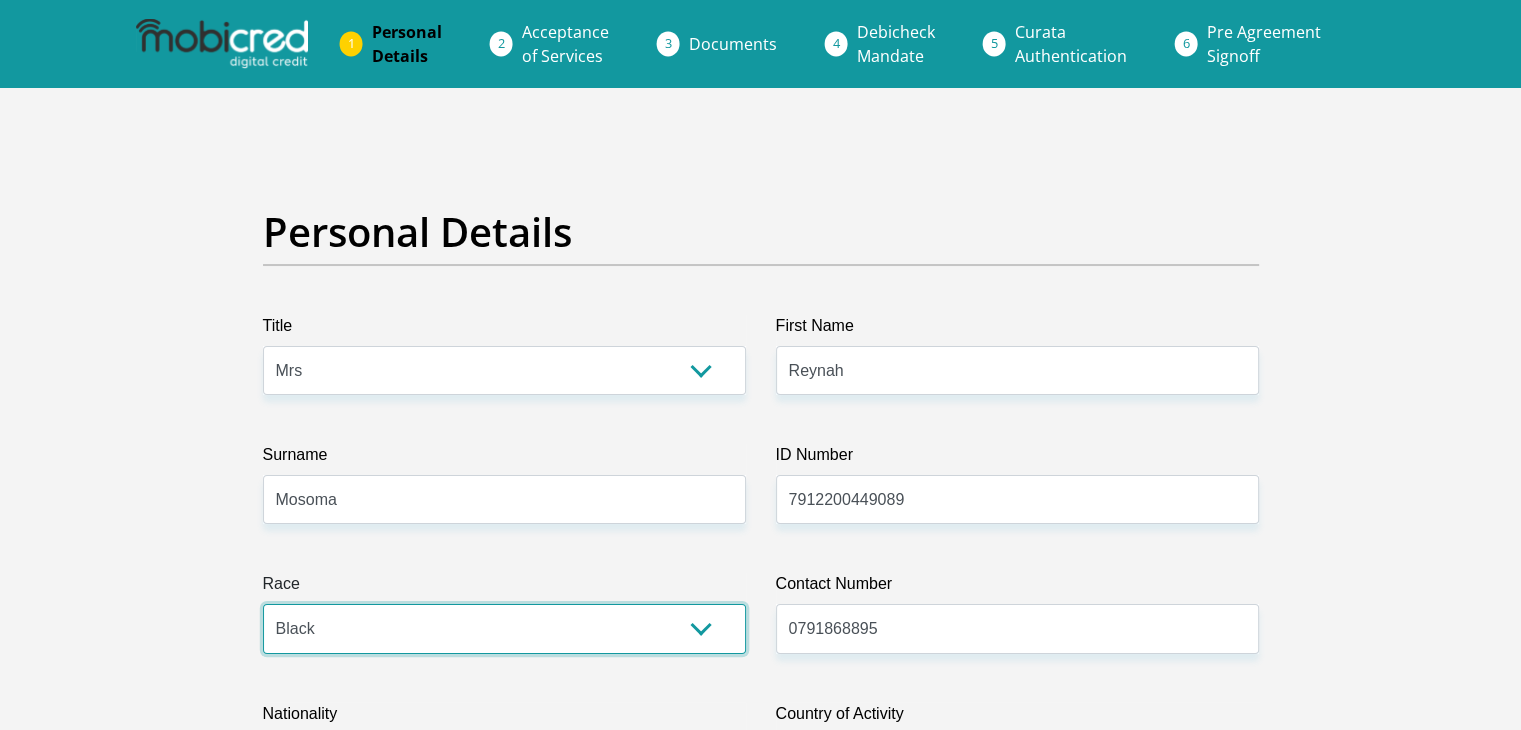 click on "Black
Coloured
Indian
White
Other" at bounding box center [504, 628] 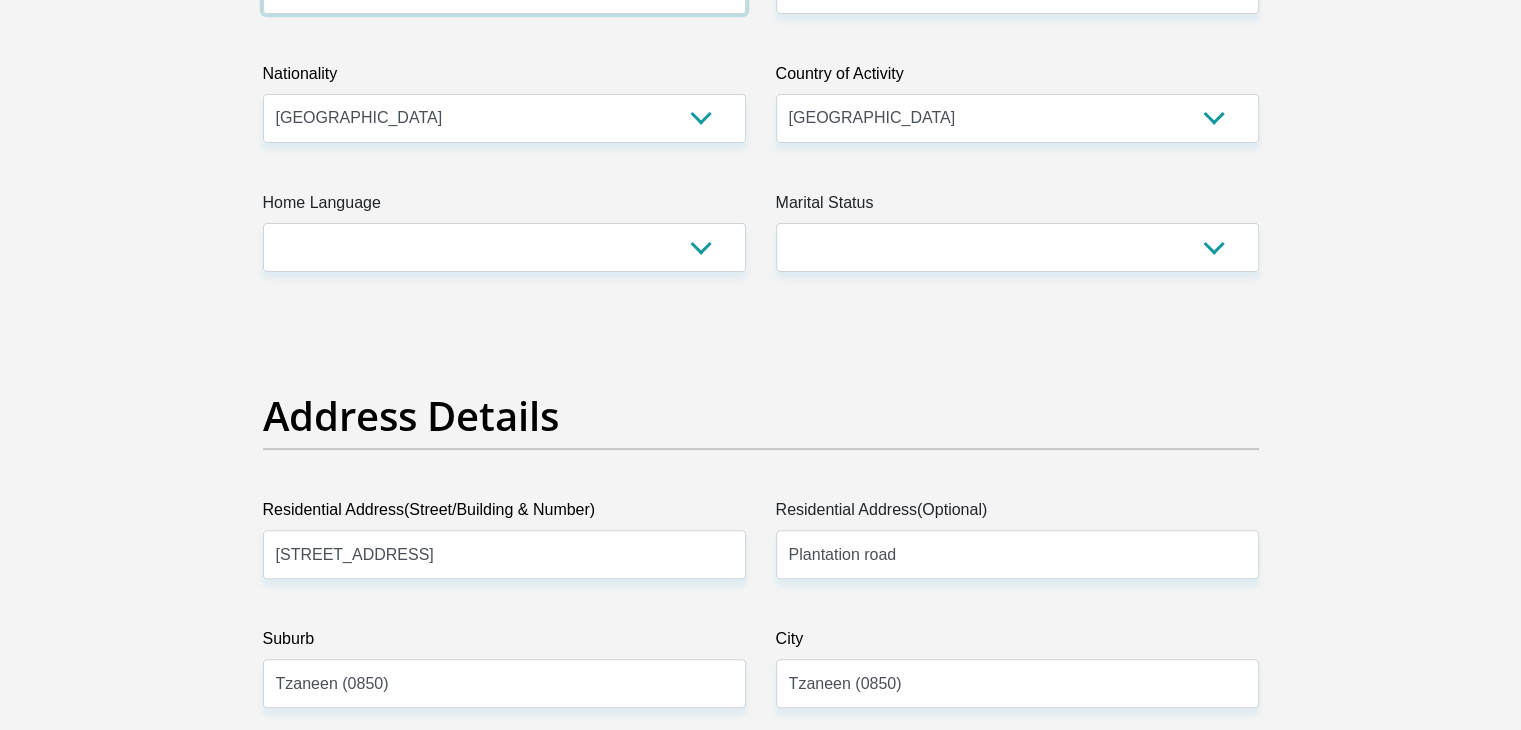 scroll, scrollTop: 700, scrollLeft: 0, axis: vertical 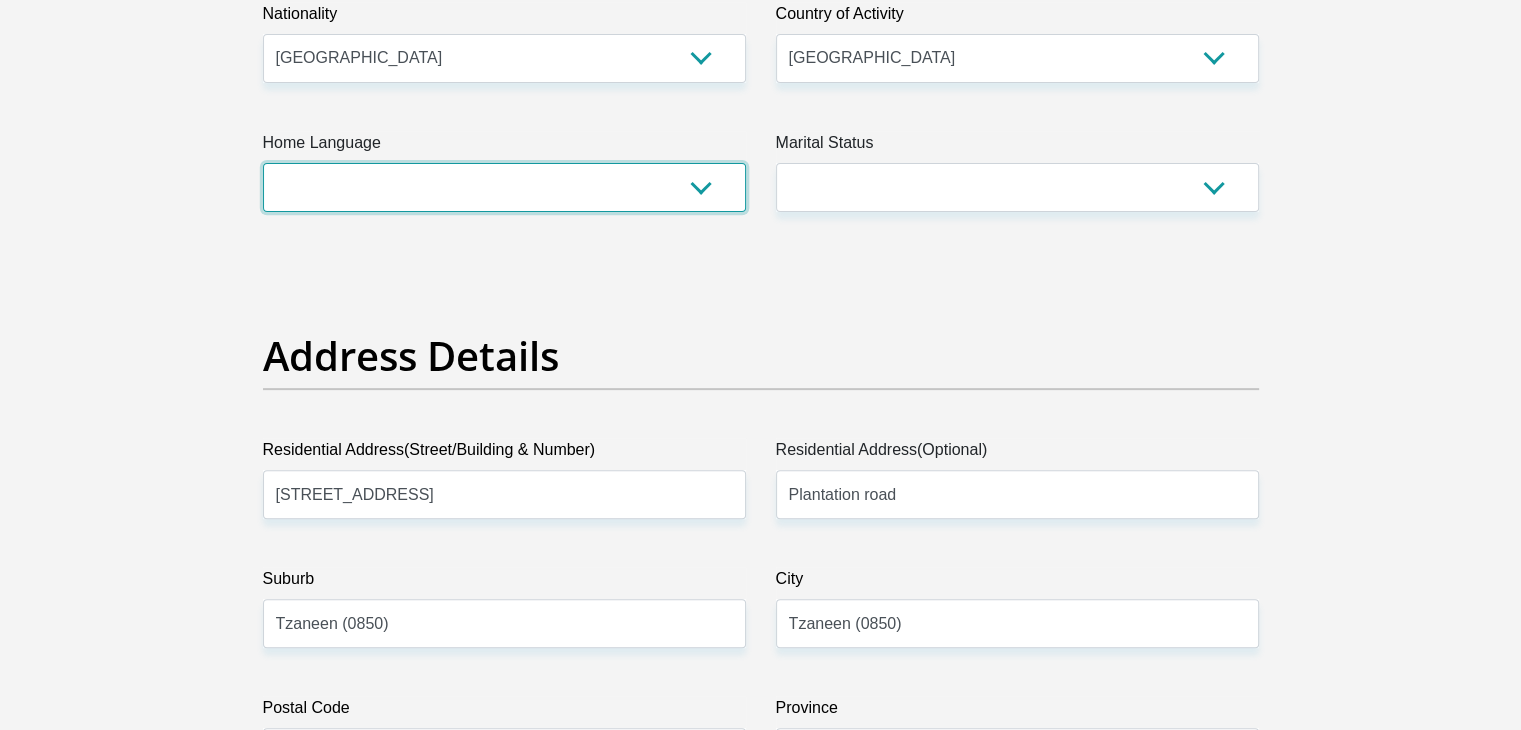 click on "Afrikaans
English
Sepedi
South Ndebele
Southern Sotho
Swati
Tsonga
Tswana
Venda
Xhosa
Zulu
Other" at bounding box center [504, 187] 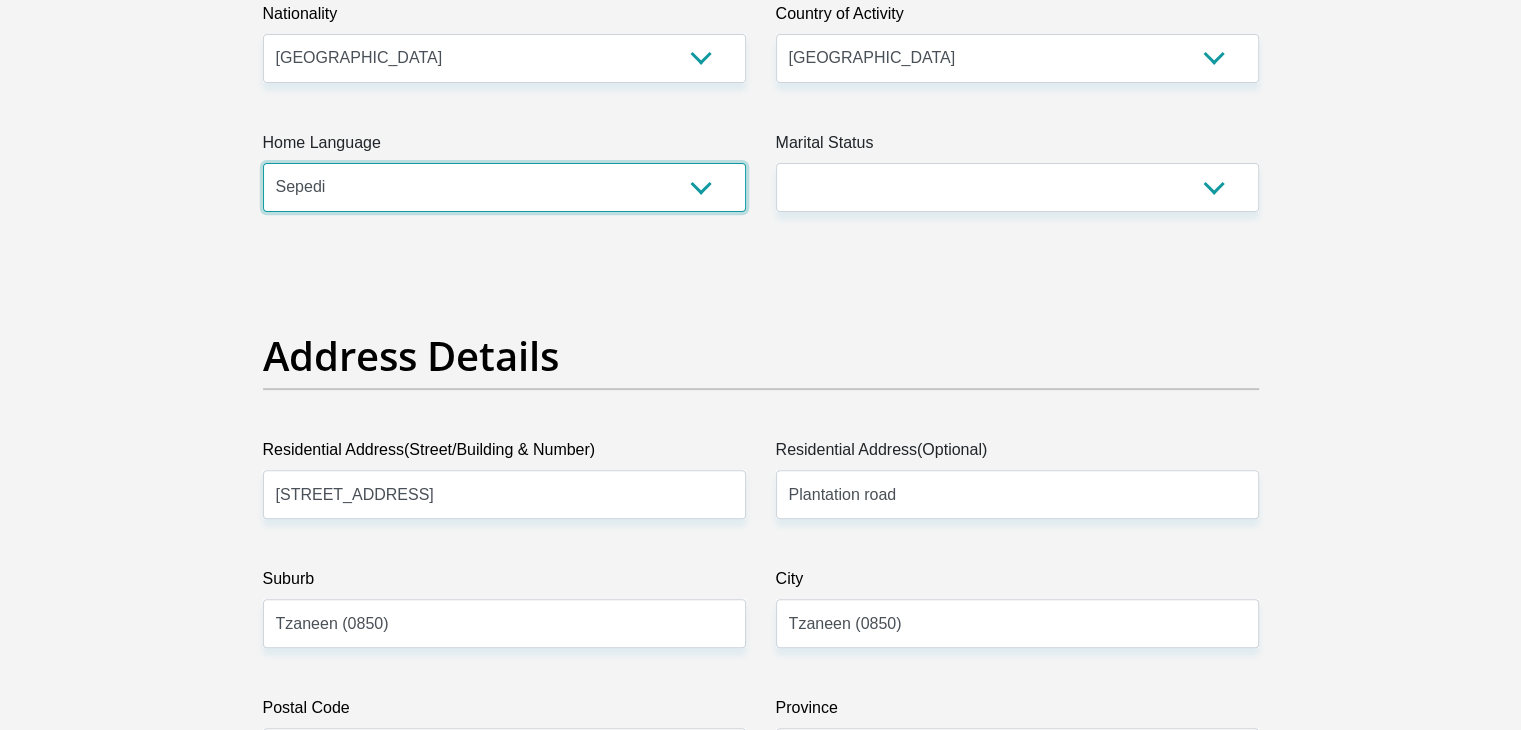 click on "Afrikaans
English
Sepedi
South Ndebele
Southern Sotho
Swati
Tsonga
Tswana
Venda
Xhosa
Zulu
Other" at bounding box center [504, 187] 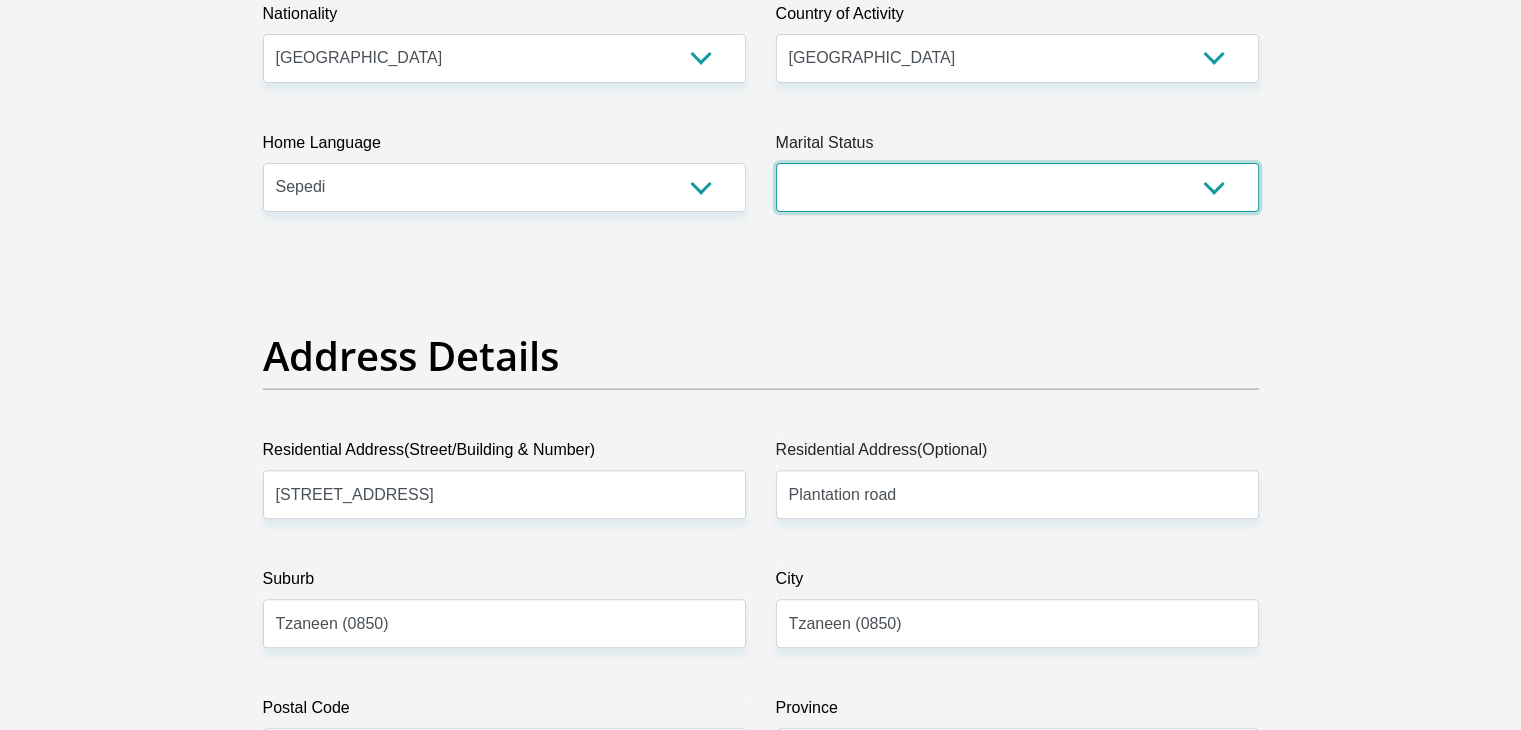click on "Married ANC
Single
Divorced
Widowed
Married COP or Customary Law" at bounding box center [1017, 187] 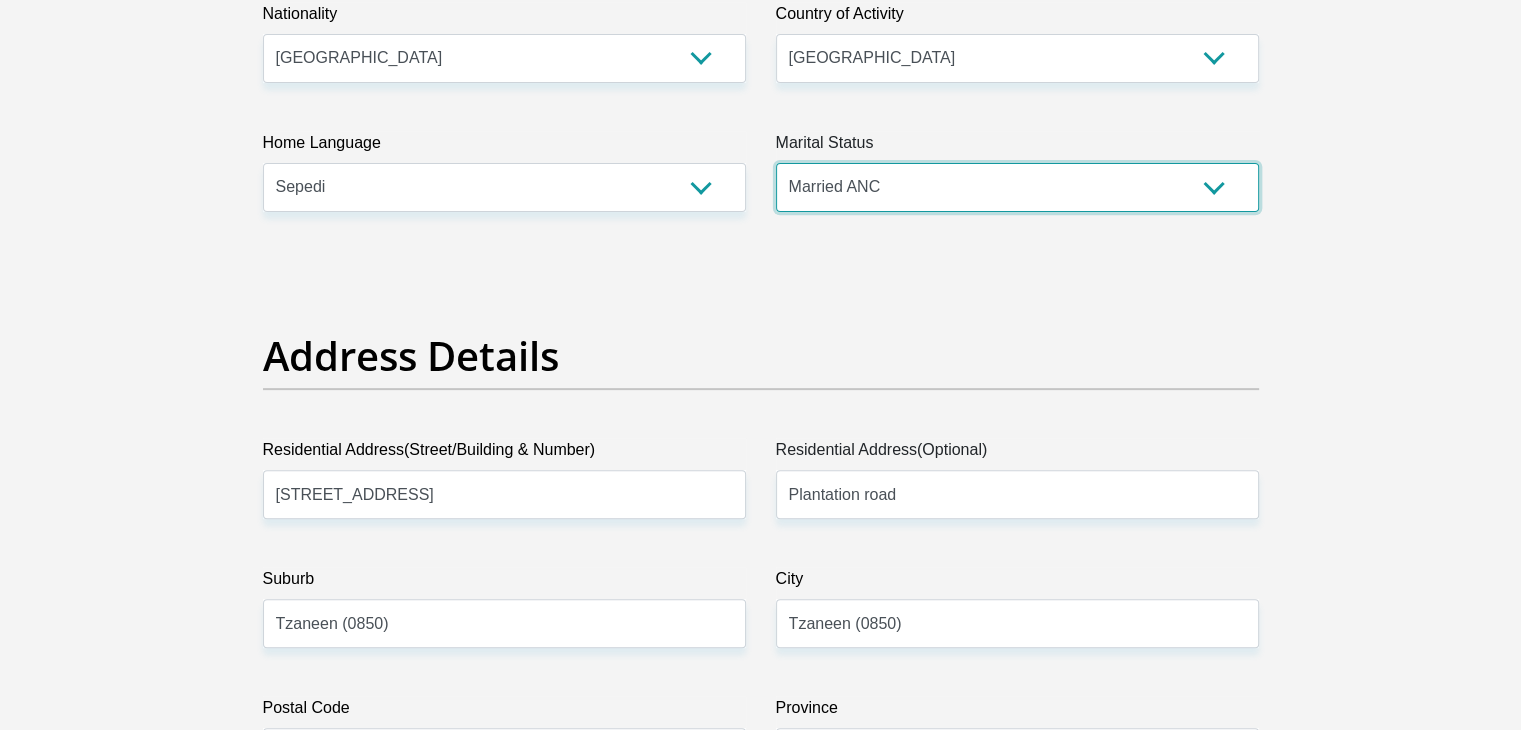 click on "Married ANC
Single
Divorced
Widowed
Married COP or Customary Law" at bounding box center (1017, 187) 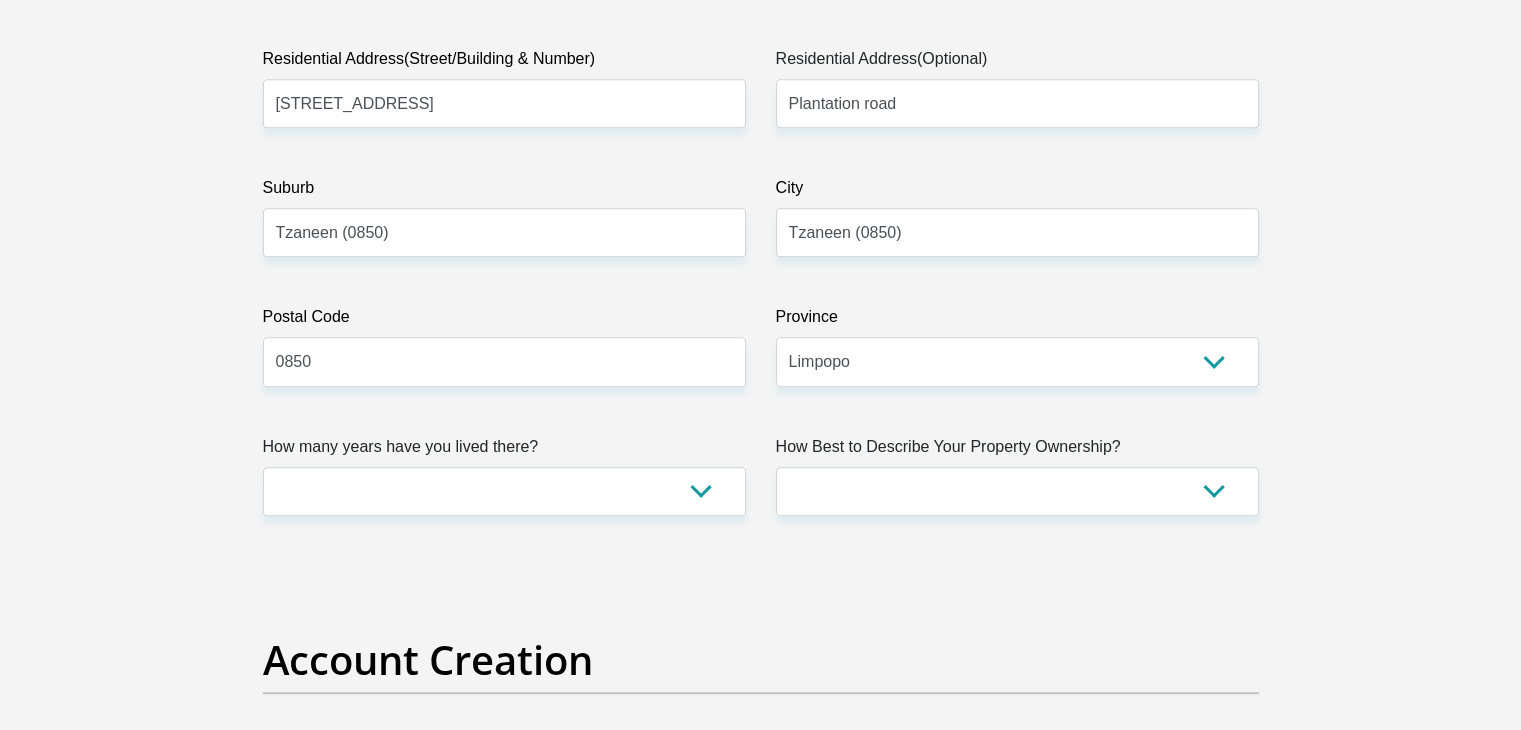 scroll, scrollTop: 1100, scrollLeft: 0, axis: vertical 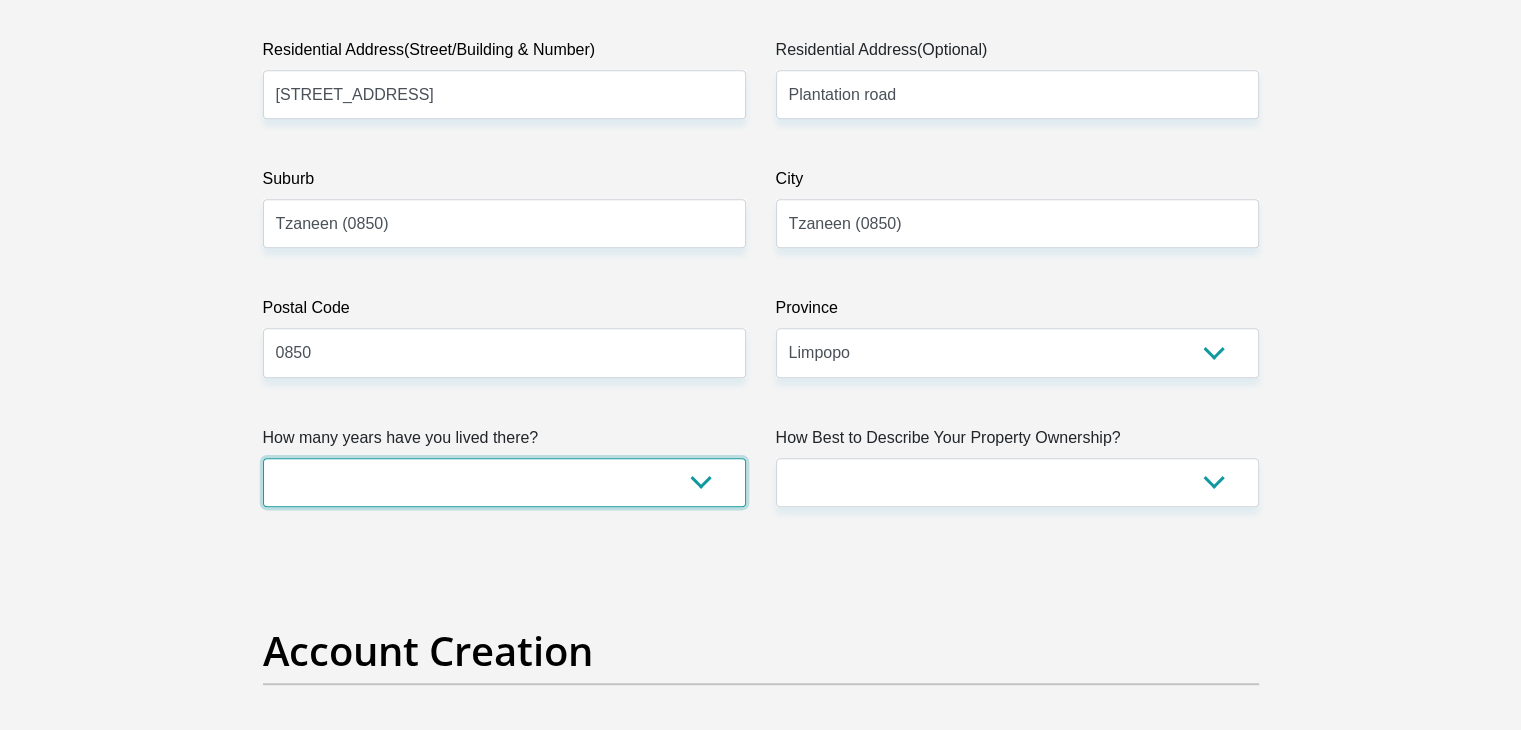 click on "less than 1 year
1-3 years
3-5 years
5+ years" at bounding box center (504, 482) 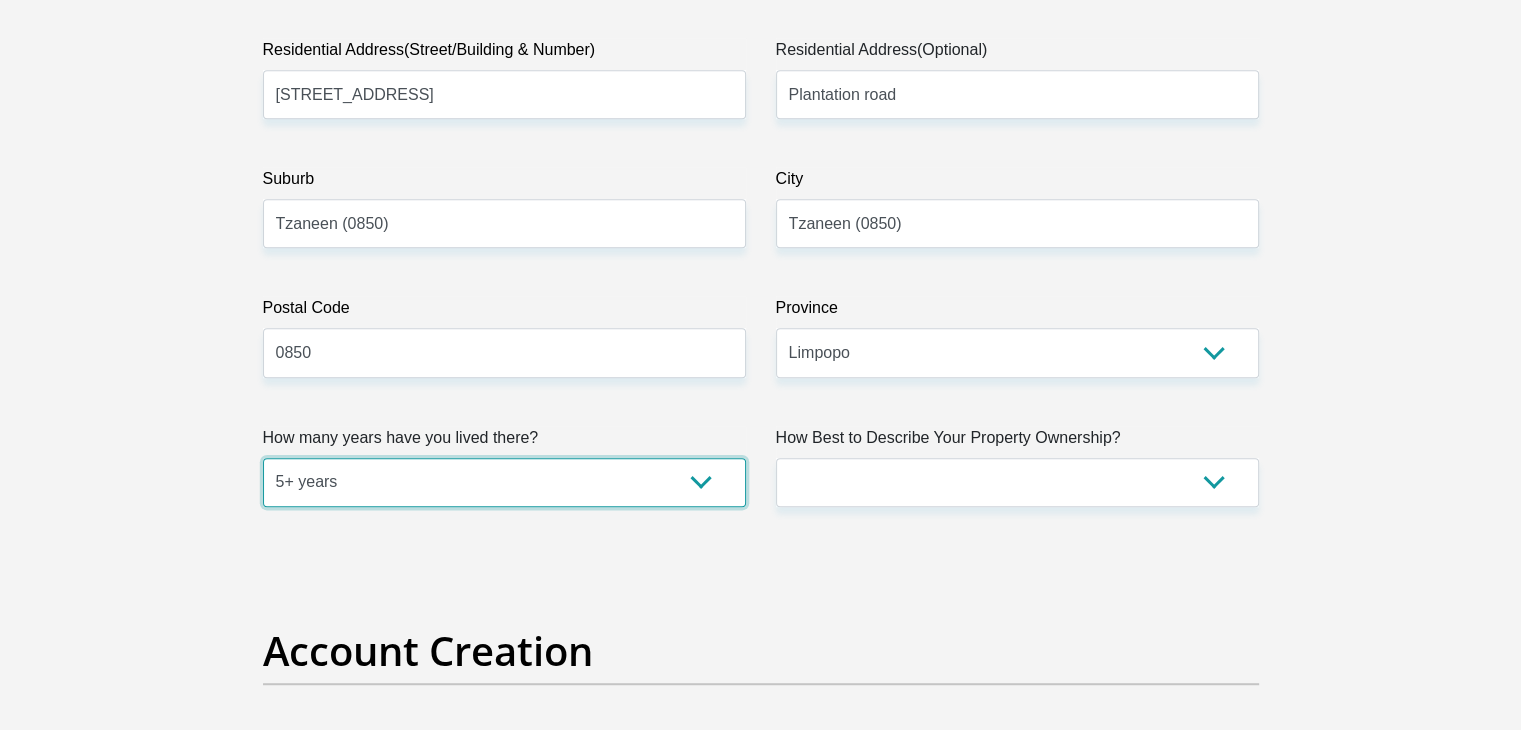 click on "less than 1 year
1-3 years
3-5 years
5+ years" at bounding box center [504, 482] 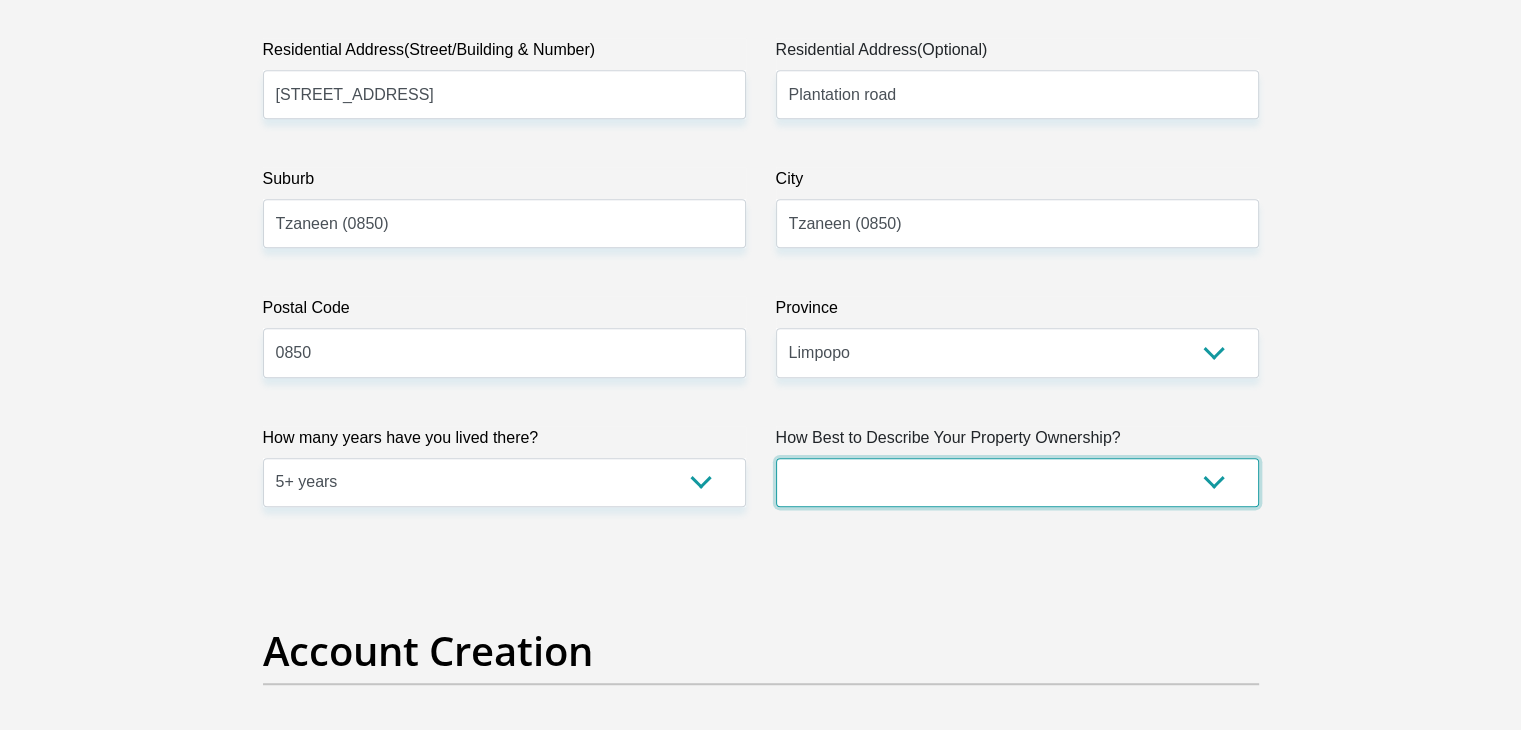 click on "Owned
Rented
Family Owned
Company Dwelling" at bounding box center (1017, 482) 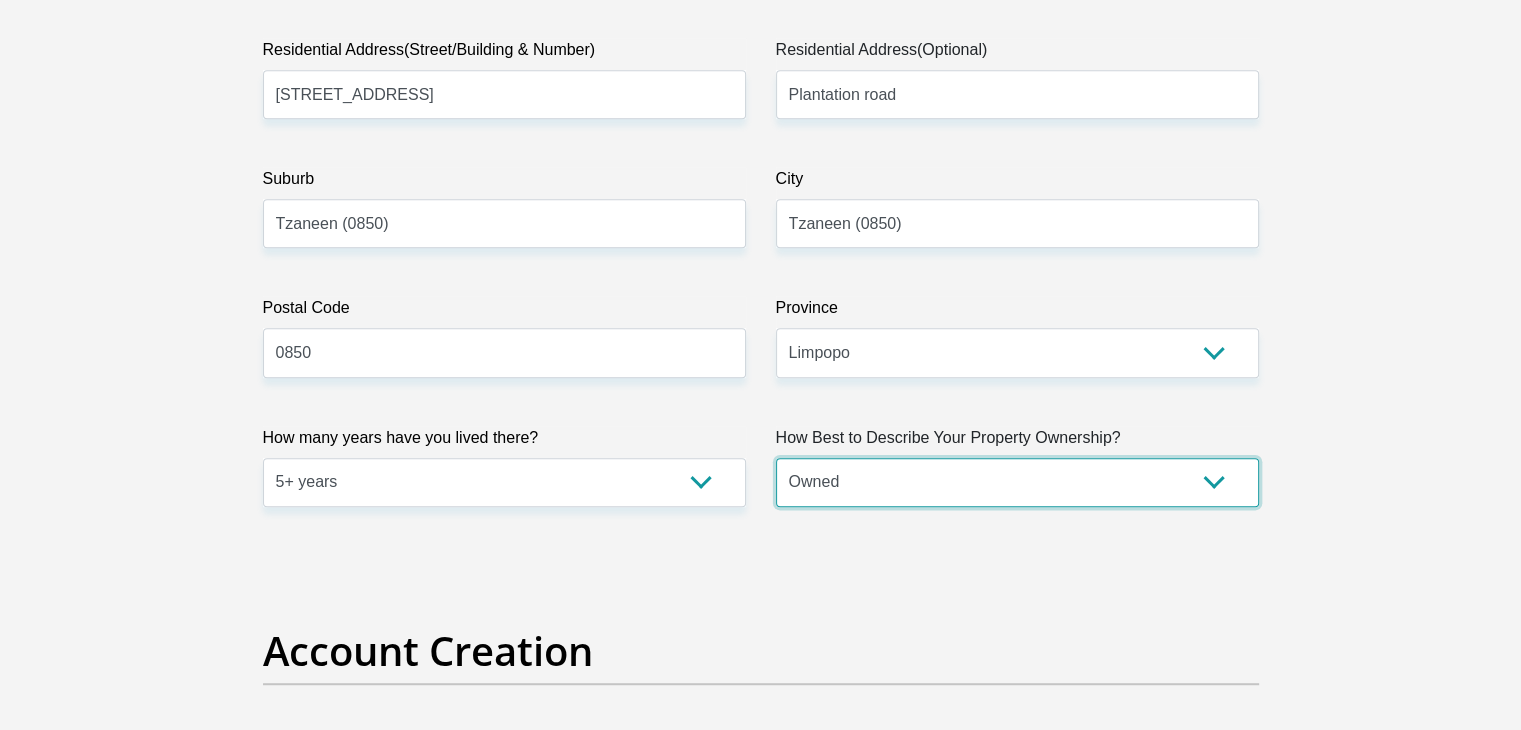 click on "Owned
Rented
Family Owned
Company Dwelling" at bounding box center [1017, 482] 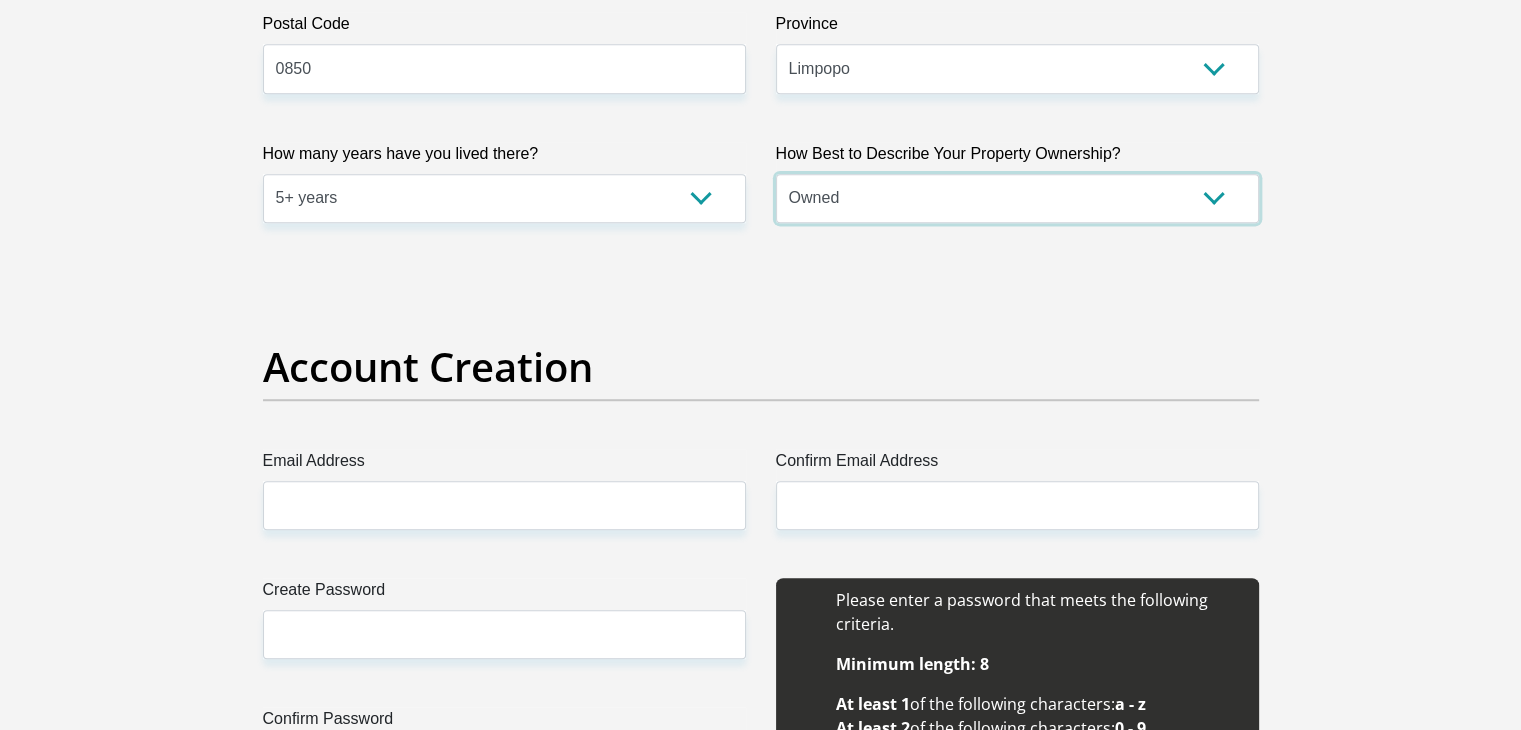 scroll, scrollTop: 1400, scrollLeft: 0, axis: vertical 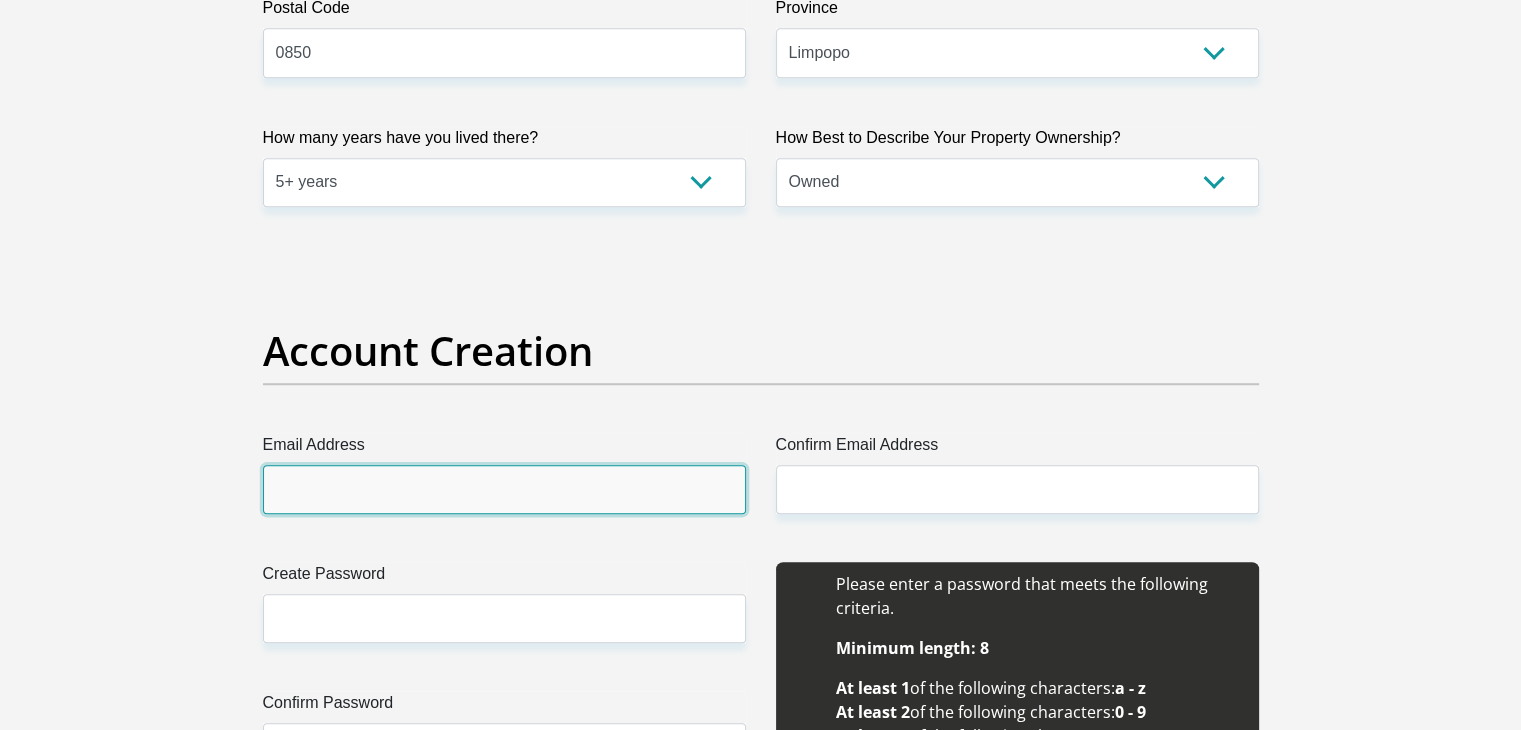 click on "Email Address" at bounding box center [504, 489] 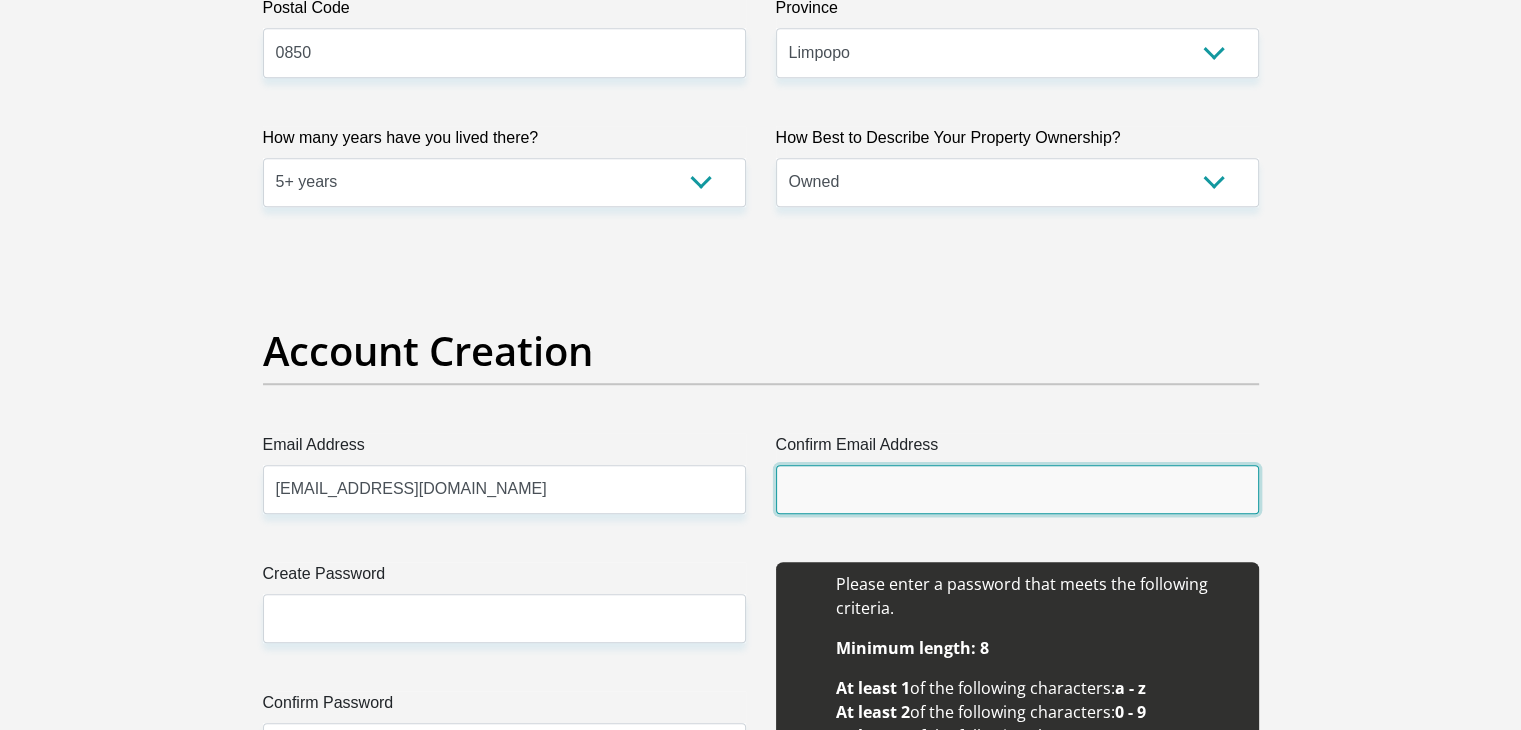 type on "reynahmosoma@gmail.com" 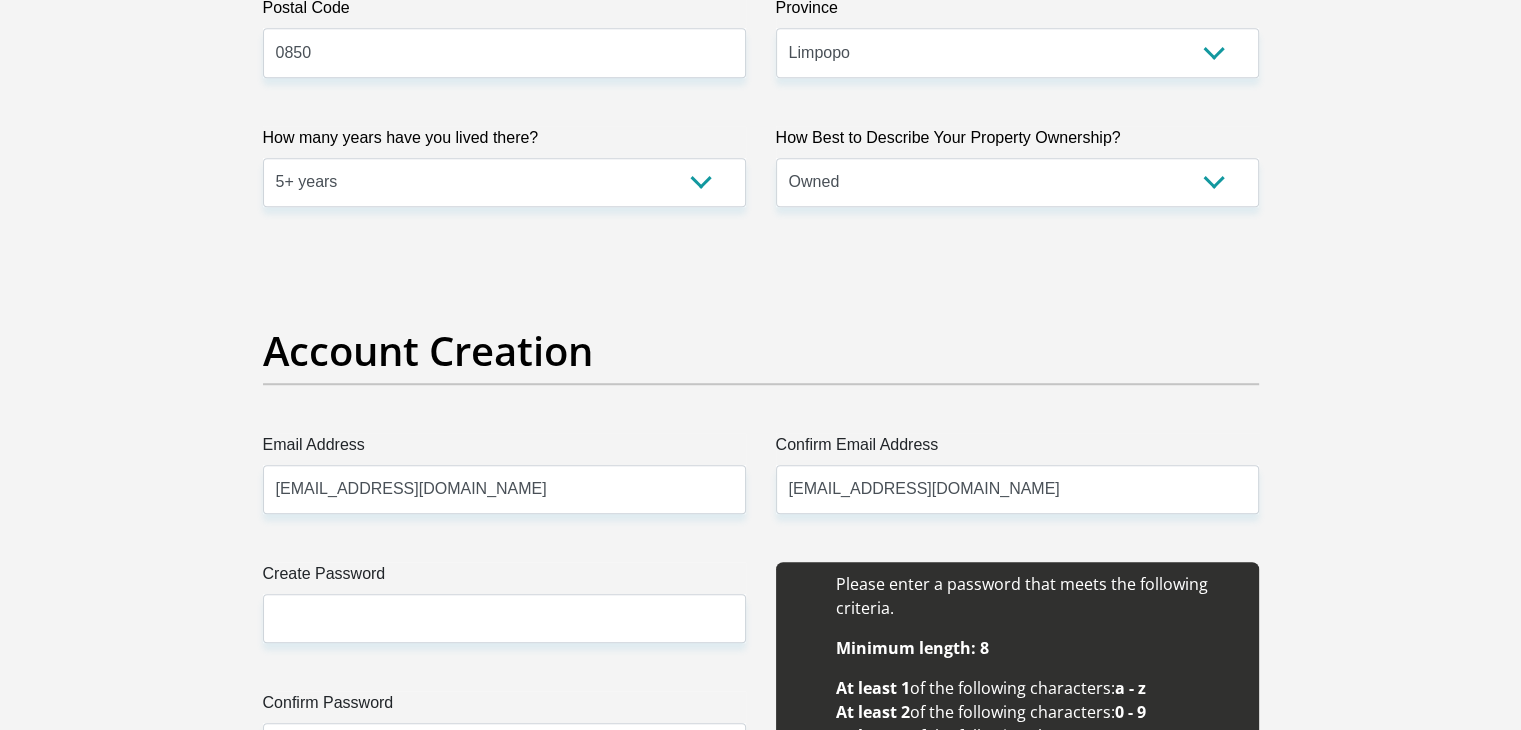 type on "0850" 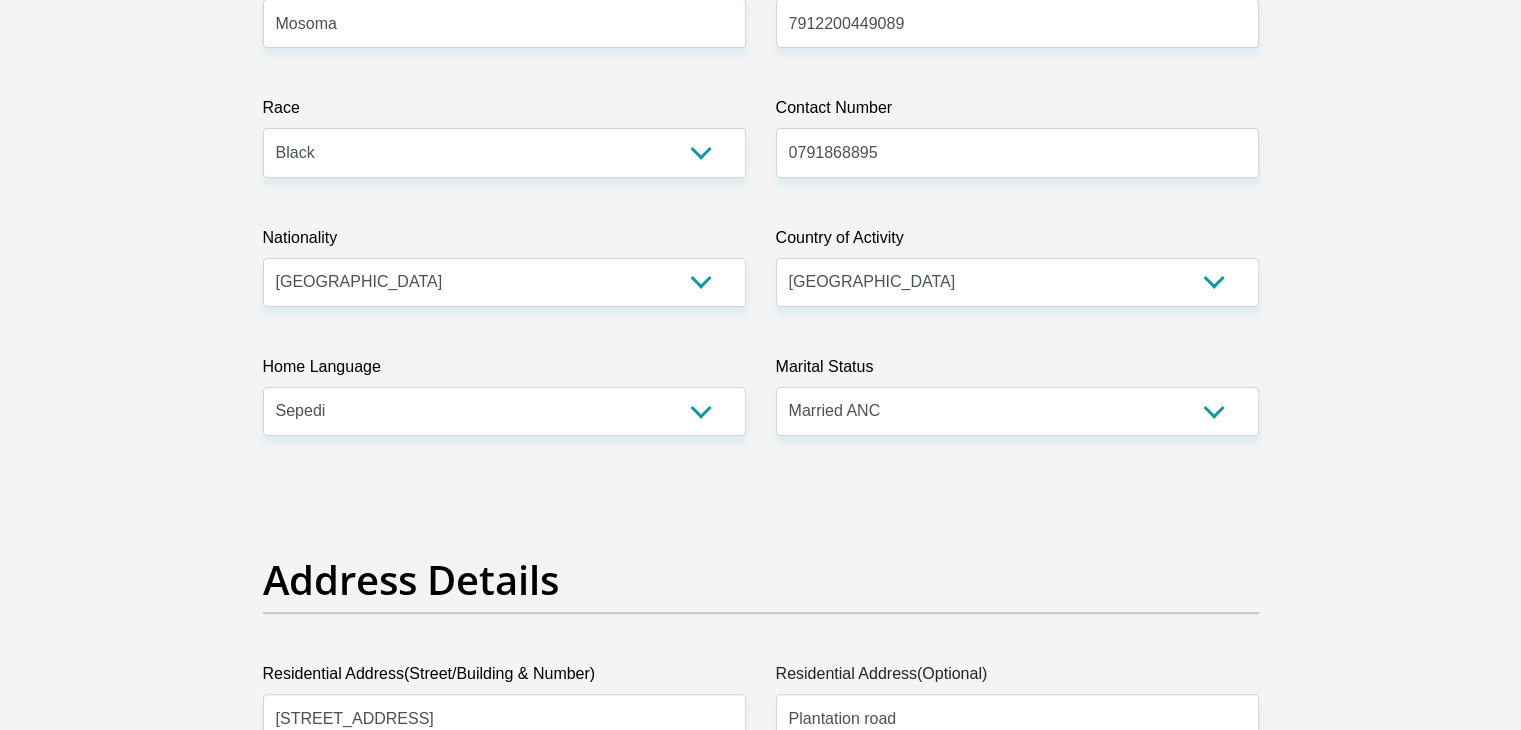 scroll, scrollTop: 0, scrollLeft: 0, axis: both 